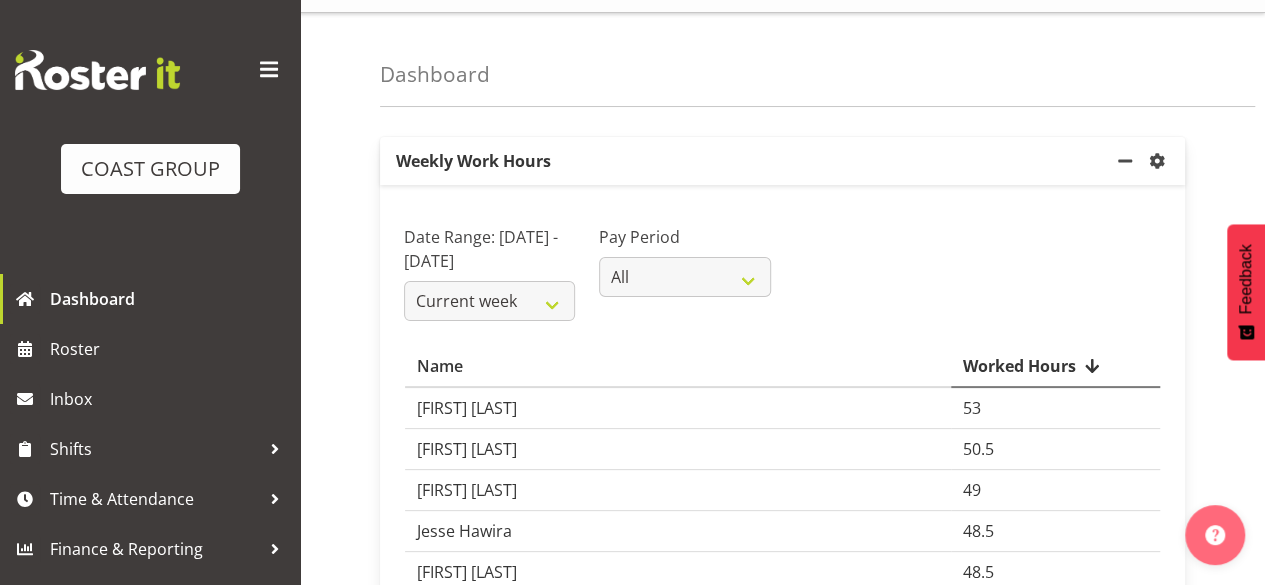 scroll, scrollTop: 0, scrollLeft: 0, axis: both 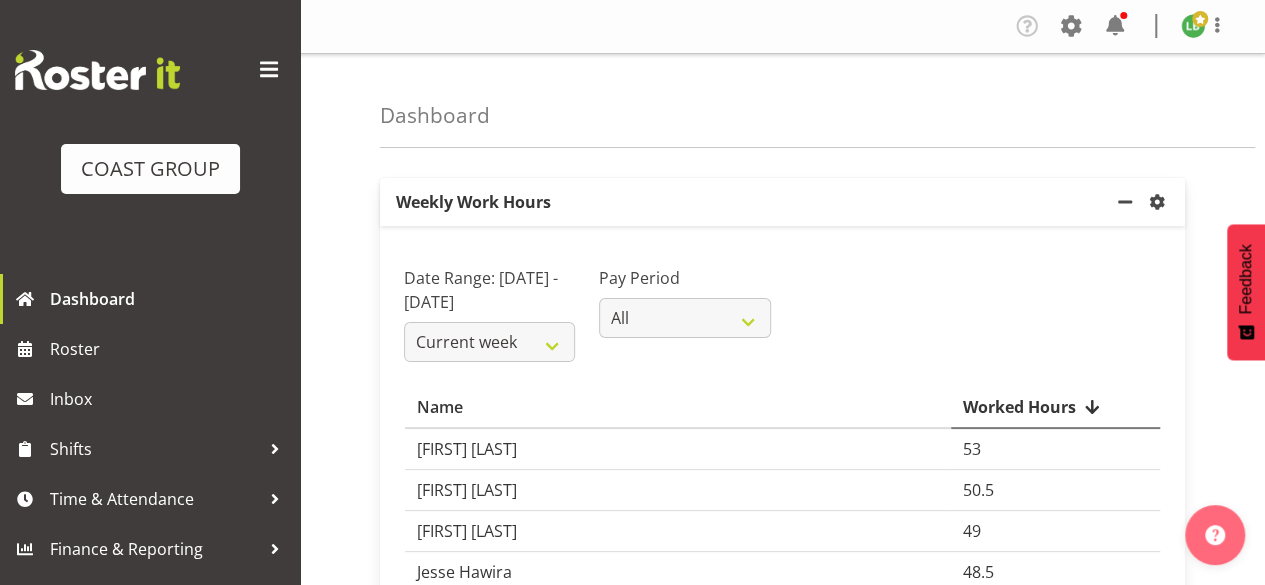 click on "Date Range: [DATE] - [DATE]
Current week   Last week   Current Month   Last Month   Last 30 days   Pay Period All
SLP LTD
EHS LTD
DW LTD
VEHICLES
Carlton Events
Hamilton 120 Limited
Wellington 130 Limited
Name   Worked Hours   Name   Worked Hours
[FIRST] [LAST]
53
[FIRST] [LAST]
50.5
[FIRST] [LAST]
49
[FIRST] [LAST]
48.5
[FIRST] [LAST]
48.5
[FIRST] [LAST]
46.5
[FIRST] [LAST]
44.67
[FIRST] [LAST]
42
[FIRST] [LAST]
42 40.5 40.5 40 39.75 39" at bounding box center (782, 5971) 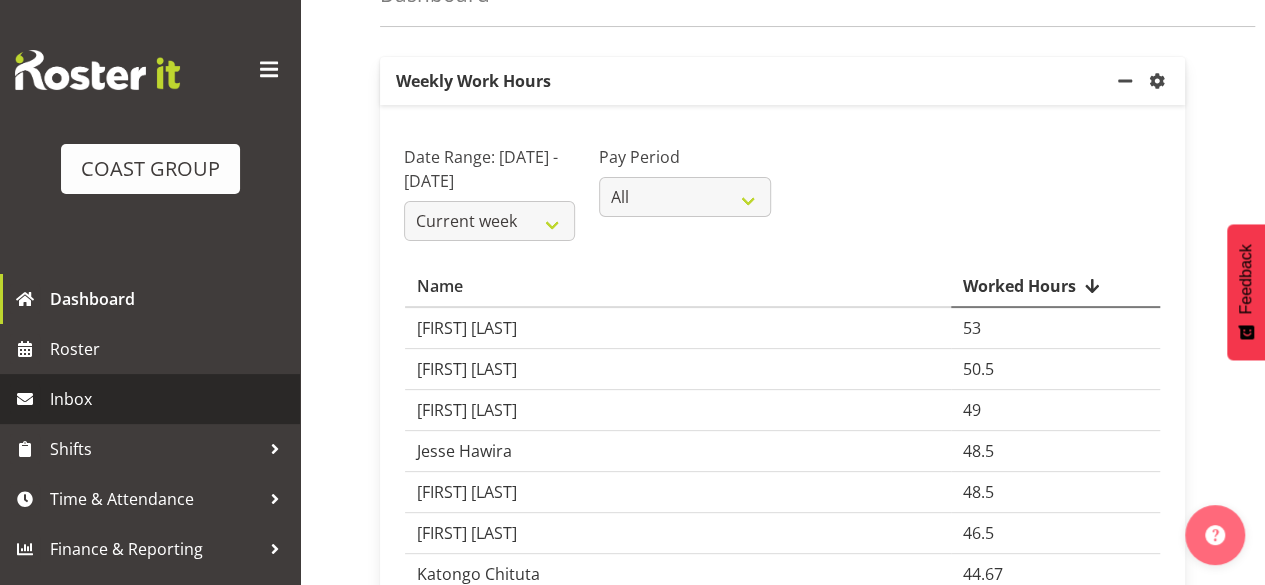 scroll, scrollTop: 135, scrollLeft: 0, axis: vertical 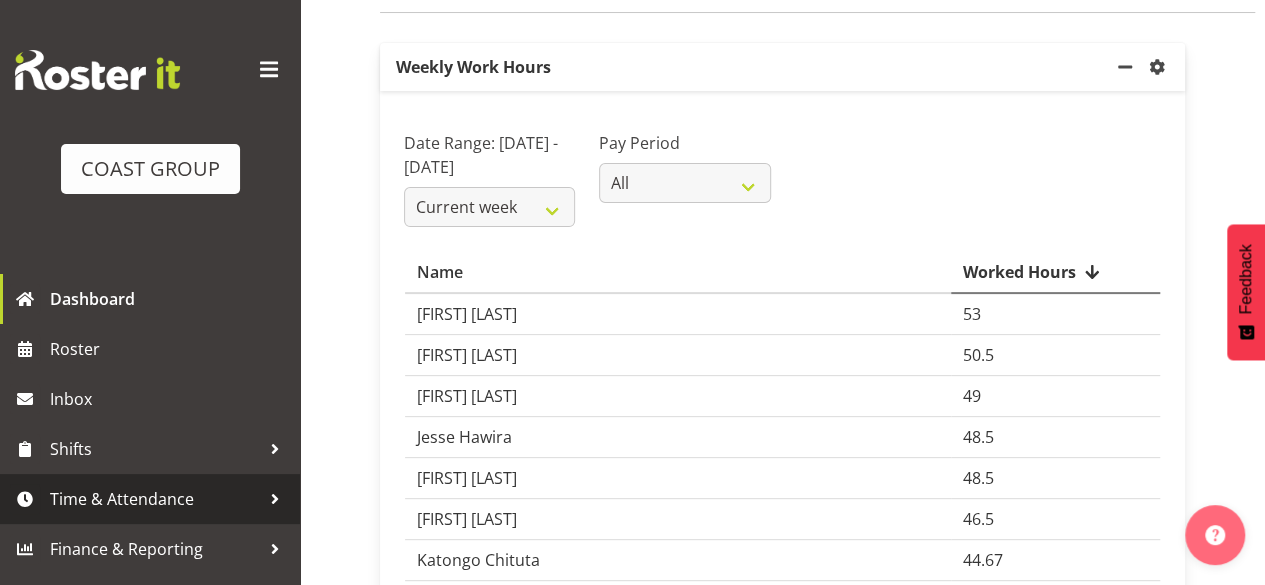 click at bounding box center [275, 499] 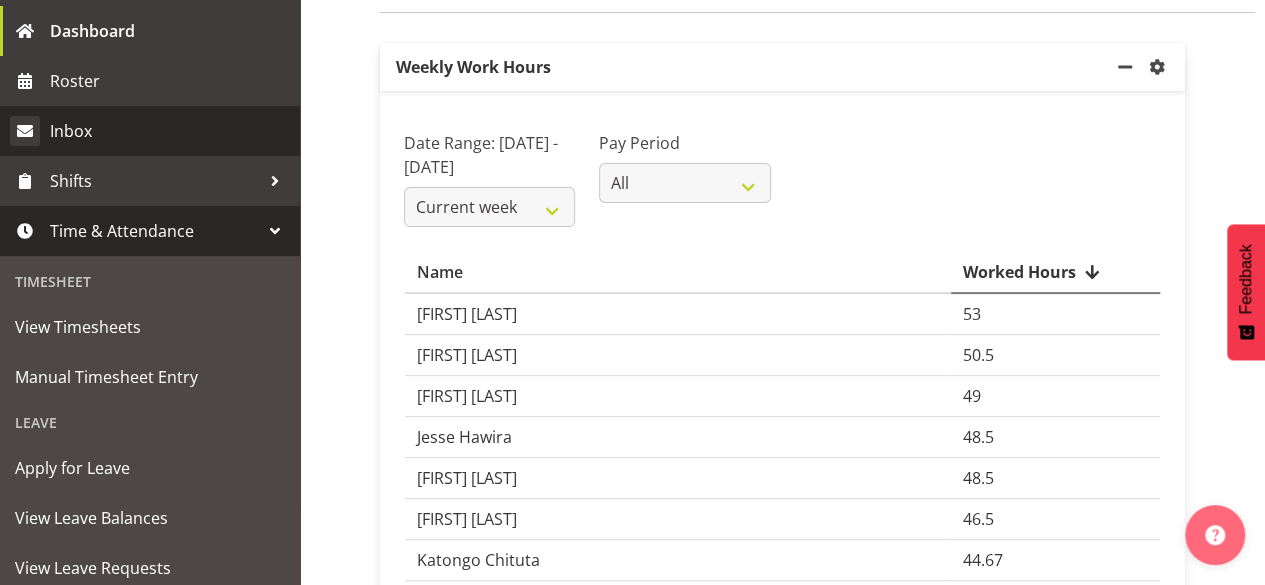 scroll, scrollTop: 269, scrollLeft: 0, axis: vertical 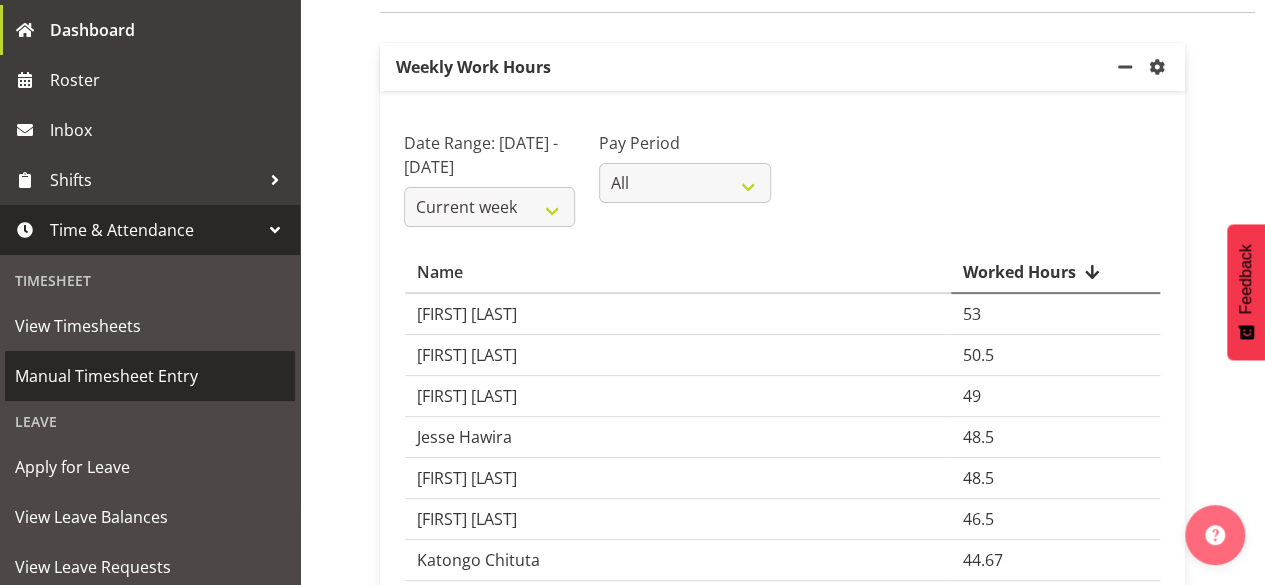 click on "Manual Timesheet Entry" at bounding box center [150, 376] 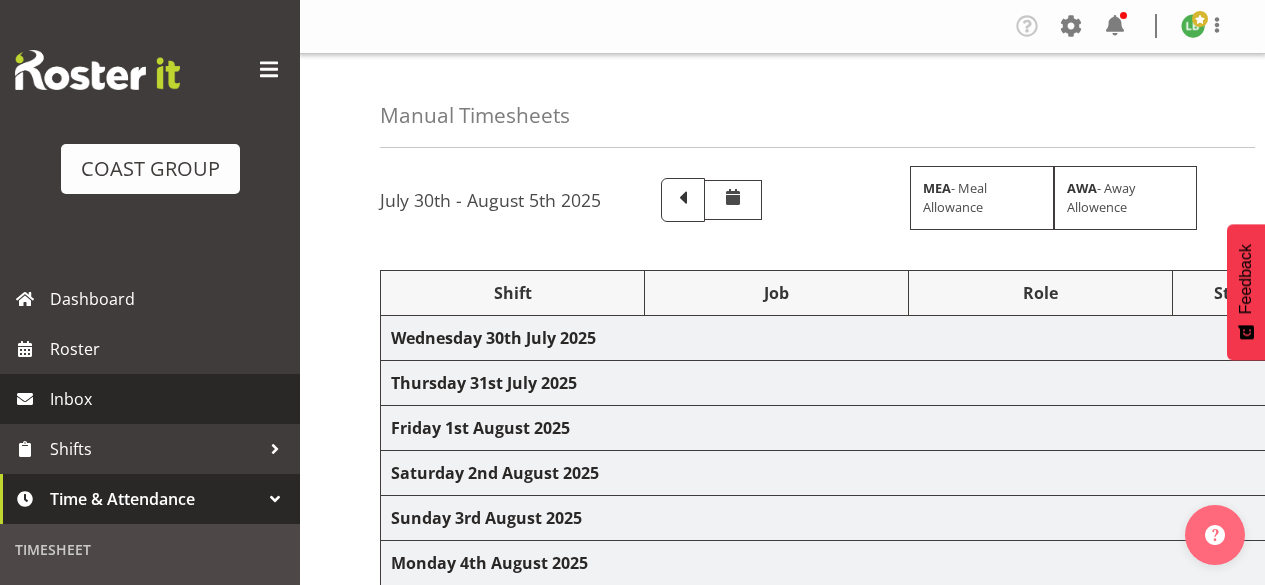 scroll, scrollTop: 0, scrollLeft: 0, axis: both 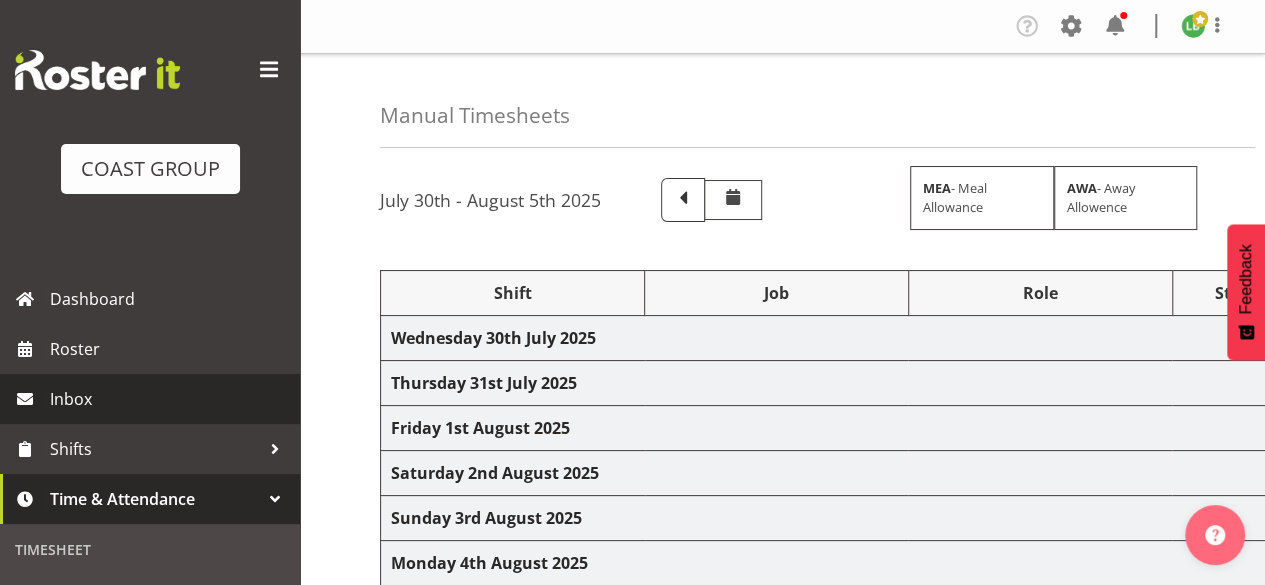 select on "1464" 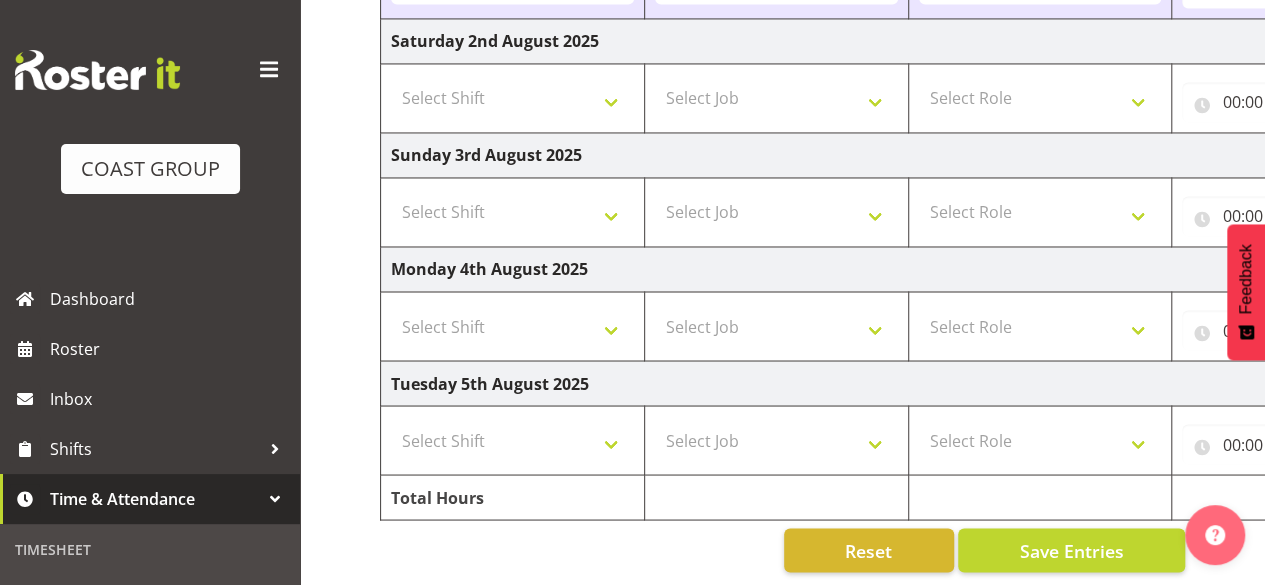 scroll, scrollTop: 1611, scrollLeft: 0, axis: vertical 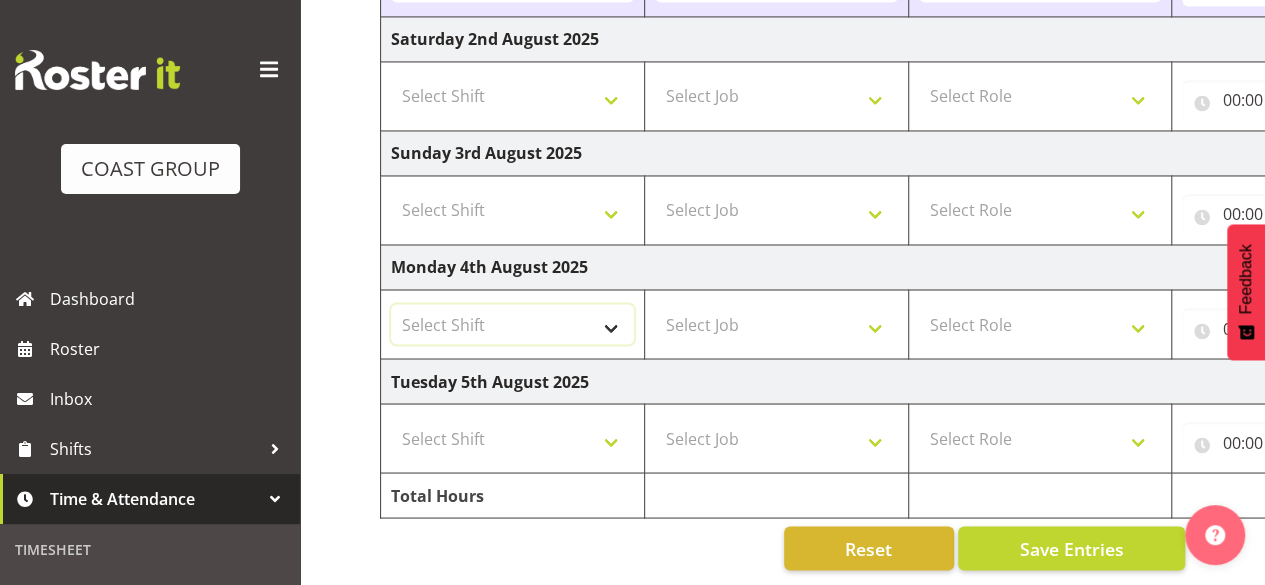click on "Select Shift  [MONTH] [DAY] Break Beervana @ [LOCATION] [MONTH] [DAY] Break Building Nations @ [LOCATION] [MONTH] [DAY] Break Digital Trust @ [LOCATION] [MONTH] [DAY] Break Food @ [LOCATION] [MONTH] [DAY] Break HORTNZ @ [LOCATION] [MONTH] [DAY] Break NZ WIND @ [LOCATION] [MONTH] [DAY] Break NZDSI @ [LOCATION] [MONTH] [DAY] Break NZTIWF @ [LOCATION] [MONTH] [DAY] Break QMC @ [LOCATION] [MONTH] [DAY] Break RANZCR @ [LOCATION] [MONTH] [DAY] Break SETAC @ [LOCATION] [MONTH] [DAY] Break TMC @ [LOCATION] [MONTH] [DAY] Break Ucol @ [LOCATION] [MONTH] [DAY] Buid NZDA @ [LOCATION] [MONTH] [DAY] Buid NZDA @ [LOCATION] [MONTH] [DAY] Buid NZDA Employment @ [LOCATION] [MONTH] [DAY] Build Beervana @ [LOCATION] [MONTH] [DAY] Build Beervana @ [LOCATION] [MONTH] [DAY] Build Beervana @ [LOCATION] [MONTH] [DAY] Build Building Nations @ [LOCATION] [MONTH] [DAY] Build Digital trust @ [LOCATION] [MONTH] [DAY] Build Food @ [LOCATION] [MONTH] [DAY] Build Food @ [LOCATION] [MONTH] [DAY] Build HortNZ @ [LOCATION] [MONTH] [DAY] Build NZ WIND @ [LOCATION] [MONTH] [DAY] Build NZDSI @ [LOCATION] [MONTH] [DAY] Build NZTIWF @ [LOCATION] [MONTH] [DAY] Build QMC @ [LOCATION] done by [TIME]! AWAY Break Build" at bounding box center (512, 324) 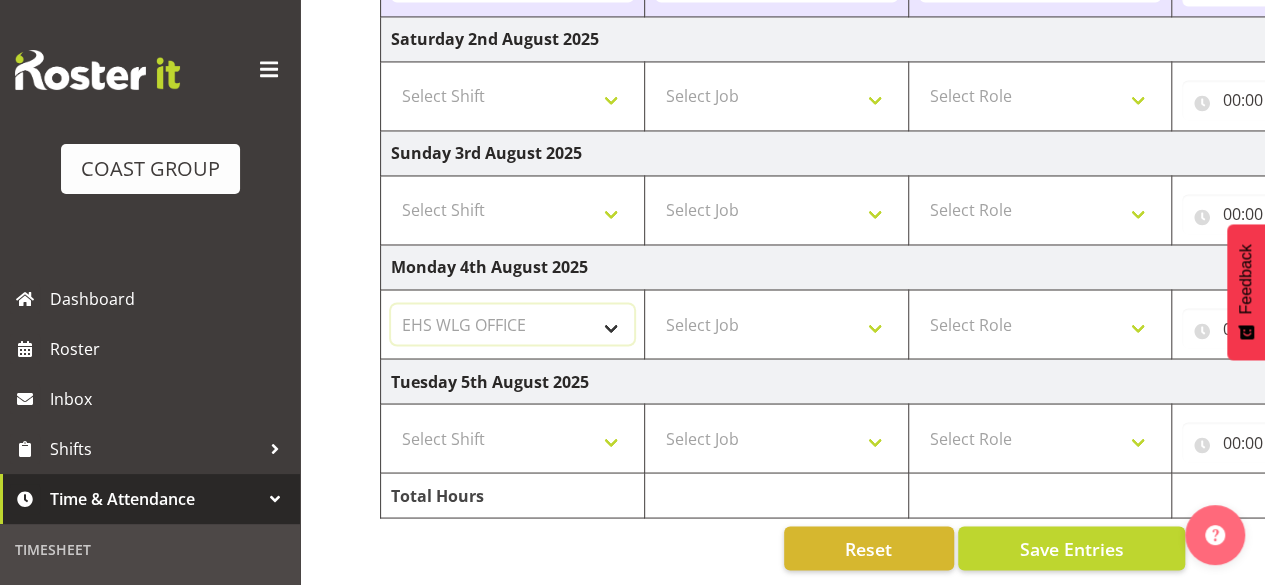 click on "Select Shift  [MONTH] [DAY] Break Beervana @ [LOCATION] [MONTH] [DAY] Break Building Nations @ [LOCATION] [MONTH] [DAY] Break Digital Trust @ [LOCATION] [MONTH] [DAY] Break Food @ [LOCATION] [MONTH] [DAY] Break HORTNZ @ [LOCATION] [MONTH] [DAY] Break NZ WIND @ [LOCATION] [MONTH] [DAY] Break NZDSI @ [LOCATION] [MONTH] [DAY] Break NZTIWF @ [LOCATION] [MONTH] [DAY] Break QMC @ [LOCATION] [MONTH] [DAY] Break RANZCR @ [LOCATION] [MONTH] [DAY] Break SETAC @ [LOCATION] [MONTH] [DAY] Break TMC @ [LOCATION] [MONTH] [DAY] Break Ucol @ [LOCATION] [MONTH] [DAY] Buid NZDA @ [LOCATION] [MONTH] [DAY] Buid NZDA @ [LOCATION] [MONTH] [DAY] Buid NZDA Employment @ [LOCATION] [MONTH] [DAY] Build Beervana @ [LOCATION] [MONTH] [DAY] Build Beervana @ [LOCATION] [MONTH] [DAY] Build Beervana @ [LOCATION] [MONTH] [DAY] Build Building Nations @ [LOCATION] [MONTH] [DAY] Build Digital trust @ [LOCATION] [MONTH] [DAY] Build Food @ [LOCATION] [MONTH] [DAY] Build Food @ [LOCATION] [MONTH] [DAY] Build HortNZ @ [LOCATION] [MONTH] [DAY] Build NZ WIND @ [LOCATION] [MONTH] [DAY] Build NZDSI @ [LOCATION] [MONTH] [DAY] Build NZTIWF @ [LOCATION] [MONTH] [DAY] Build QMC @ [LOCATION] done by [TIME]! AWAY Break Build" at bounding box center (512, 324) 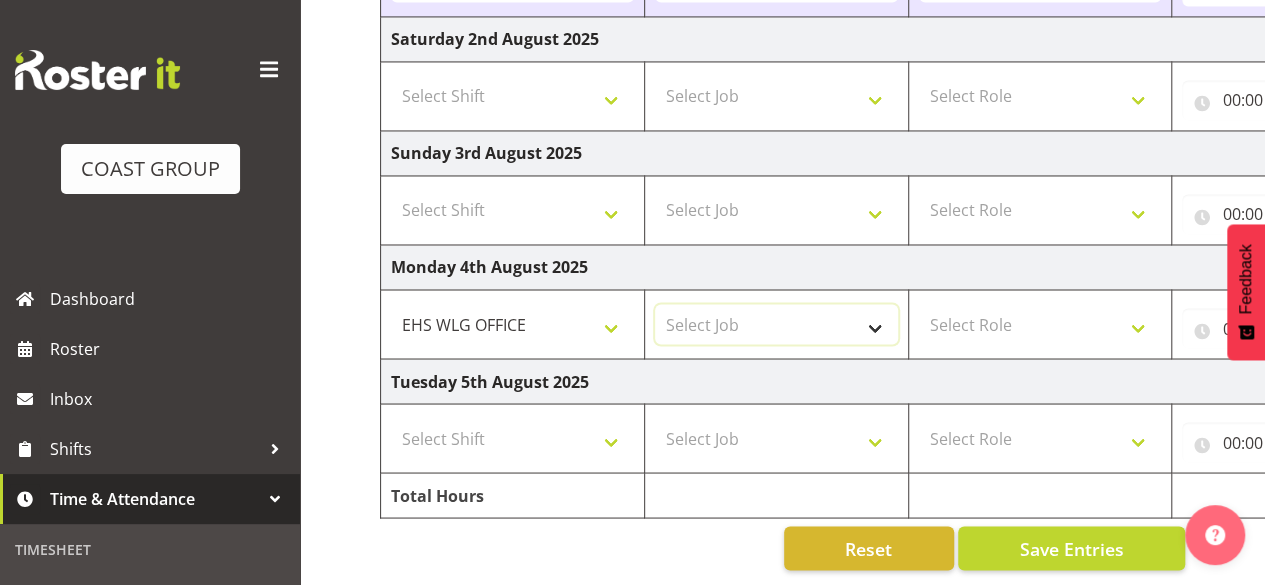 click on "Select Job  1 Carlton Events 1 Carlton Hamilton 1 Carlton Wellington 1 EHS WAREHOUSE/OFFICE 1 GRS 1 SLP Production 1 SLP Tradeshows 12507000 - AKL Casual Jul 2025 1250700R - July Casual C&R 2025 12507010 - NASDAP Conference 2025 12507030 - Auckland Food Show 2025 12507050 - CDES Internship & Graduate Expo 2025 12507100 - NZCB Education Day 2025 12507110 - CCNZ 2025 1250711A - CCNZ25-Accordant GroupServices 12507120 - NZACA Symposium 2025 12507130 - Risk & Resilience 2025 1250713A - Risk 2025 - Protecht 1250713B - RISK 2025 - Camms 12507140 - Jobs Expo in NZ 2025 12507150 - Crane 2025 1250715A - Crane 2025 - UAA 12507160 - BestStart conference 25 12507170 - UoA - T-Tech 2025 12507180 - Banks Art Exhibition 25 12507190 - GSA 2025 12507200 - UoA Clubs Expo Semster 2 2025 12507210 - All Black Tour 2025 - Hamilton 12507220 - All Blacks Stock Purchasing 25 12508000 - AKL Casual Aug 2025 1250800R - August Casual C&R 2025 12508010 - Spring Gift Fair 2025 1250801A - Jty Imports/Exports-SpringGift 12508080 - FANZ 2025" at bounding box center (776, 324) 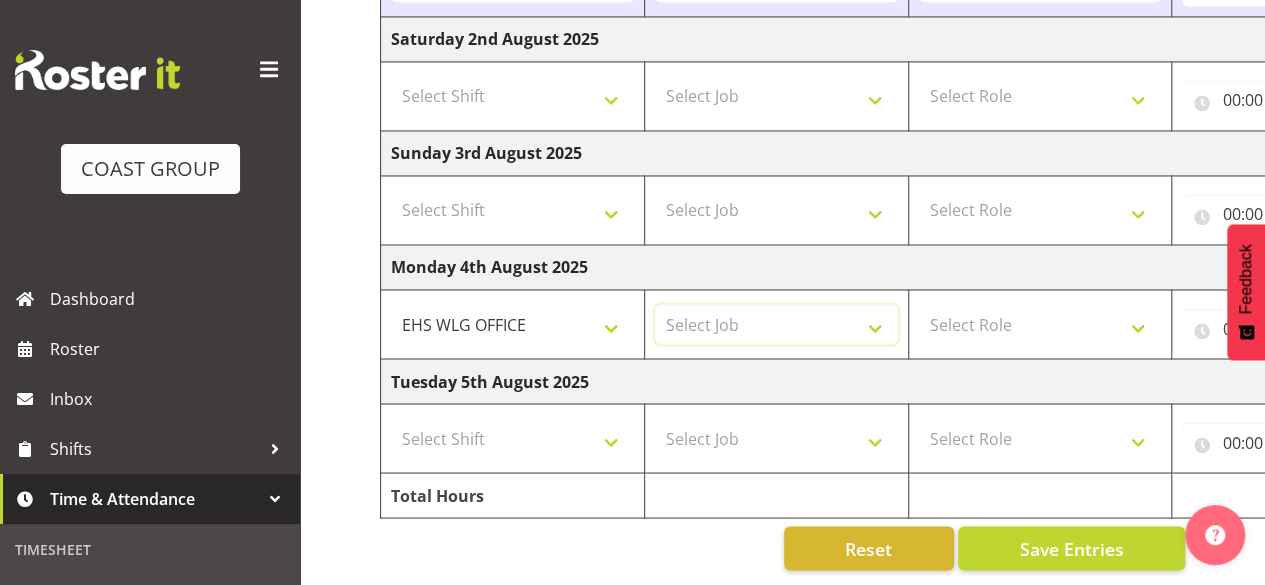 select on "9647" 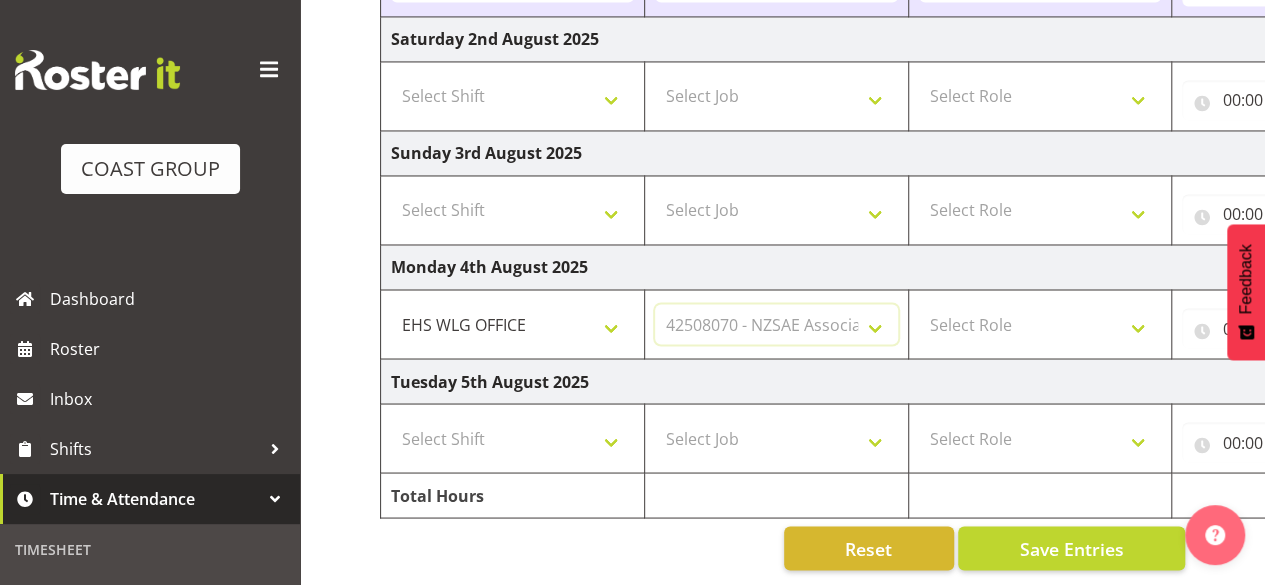 click on "Select Job  1 Carlton Events 1 Carlton Hamilton 1 Carlton Wellington 1 EHS WAREHOUSE/OFFICE 1 GRS 1 SLP Production 1 SLP Tradeshows 12507000 - AKL Casual Jul 2025 1250700R - July Casual C&R 2025 12507010 - NASDAP Conference 2025 12507030 - Auckland Food Show 2025 12507050 - CDES Internship & Graduate Expo 2025 12507100 - NZCB Education Day 2025 12507110 - CCNZ 2025 1250711A - CCNZ25-Accordant GroupServices 12507120 - NZACA Symposium 2025 12507130 - Risk & Resilience 2025 1250713A - Risk 2025 - Protecht 1250713B - RISK 2025 - Camms 12507140 - Jobs Expo in NZ 2025 12507150 - Crane 2025 1250715A - Crane 2025 - UAA 12507160 - BestStart conference 25 12507170 - UoA - T-Tech 2025 12507180 - Banks Art Exhibition 25 12507190 - GSA 2025 12507200 - UoA Clubs Expo Semster 2 2025 12507210 - All Black Tour 2025 - Hamilton 12507220 - All Blacks Stock Purchasing 25 12508000 - AKL Casual Aug 2025 1250800R - August Casual C&R 2025 12508010 - Spring Gift Fair 2025 1250801A - Jty Imports/Exports-SpringGift 12508080 - FANZ 2025" at bounding box center (776, 324) 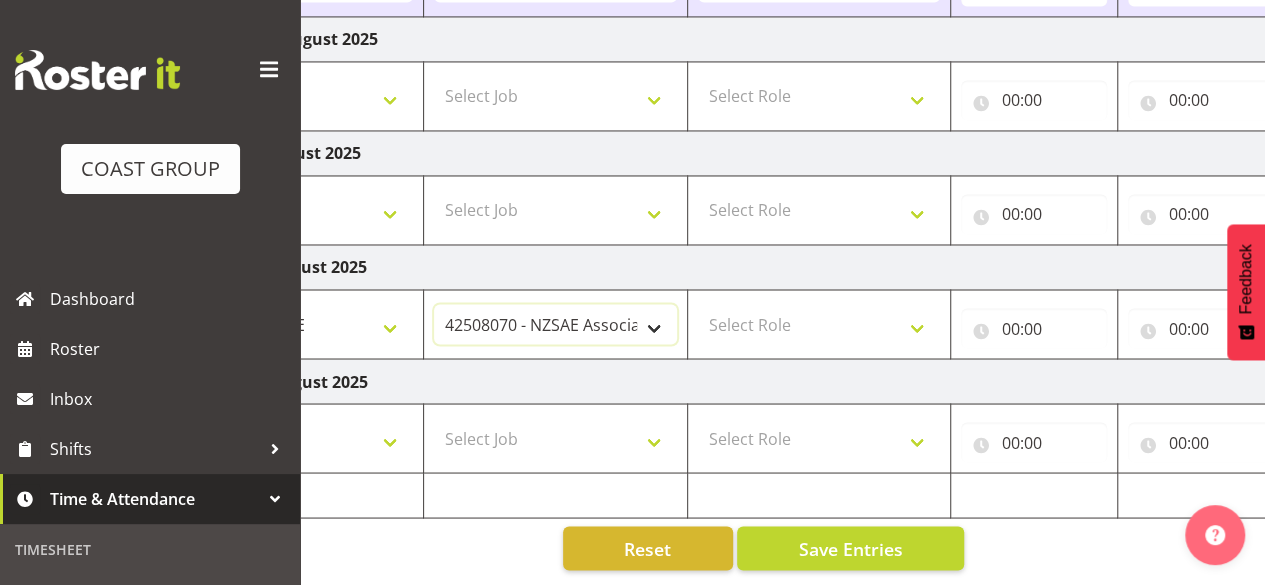 scroll, scrollTop: 0, scrollLeft: 246, axis: horizontal 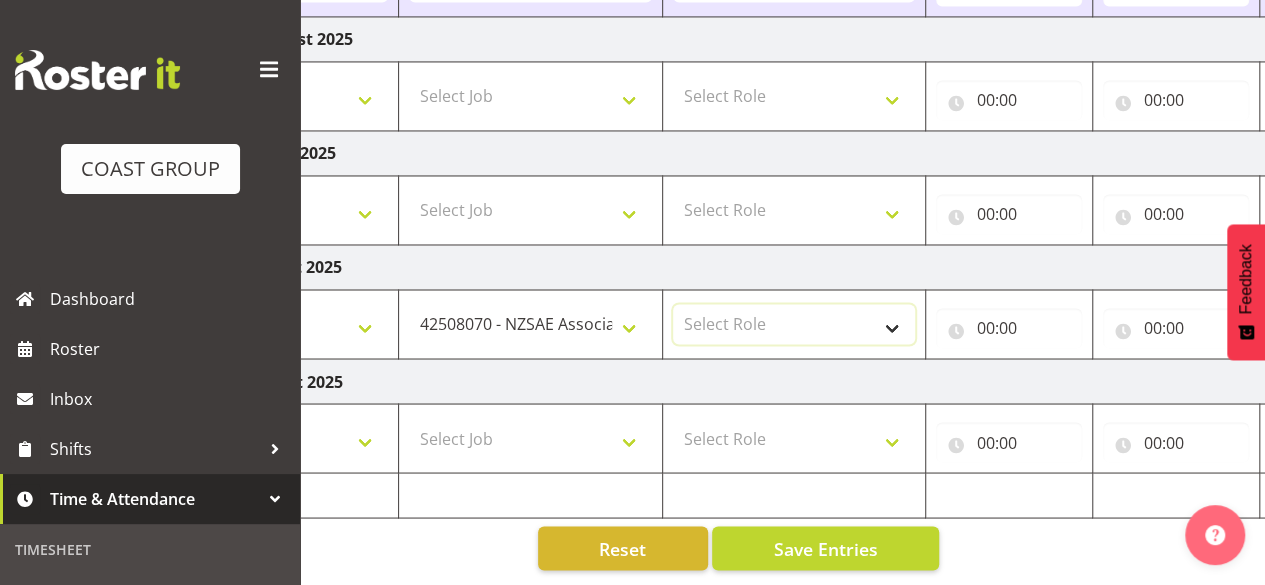 click on "Select Role  EHS WLG OFFICE ACCOUNT MANAGER" at bounding box center [794, 324] 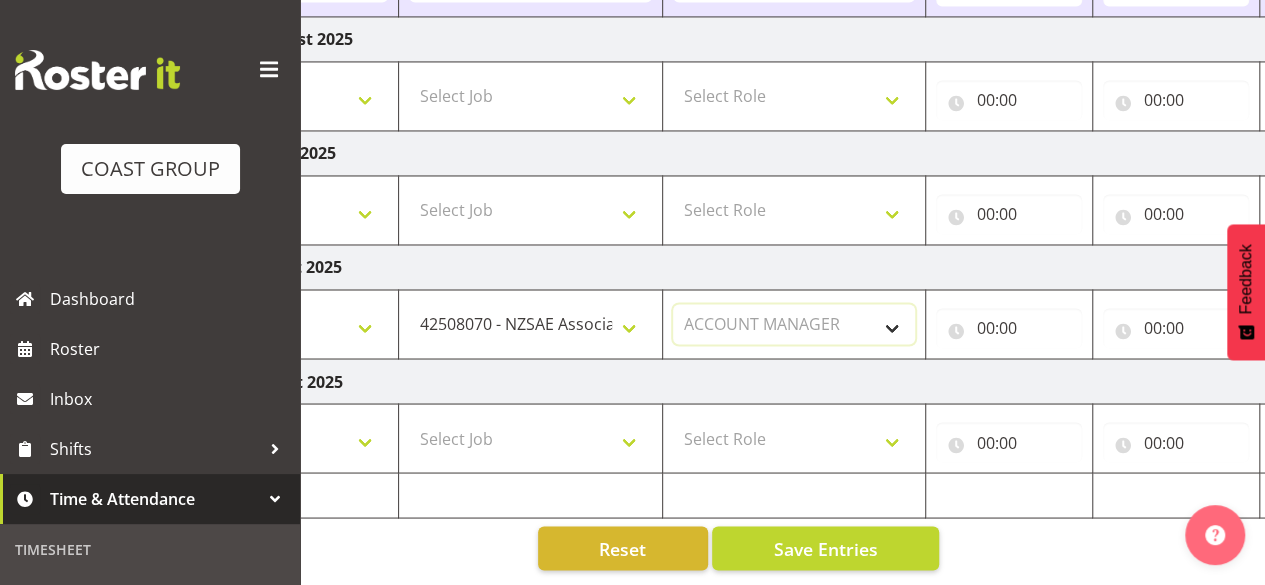 click on "Select Role  EHS WLG OFFICE ACCOUNT MANAGER" at bounding box center [794, 324] 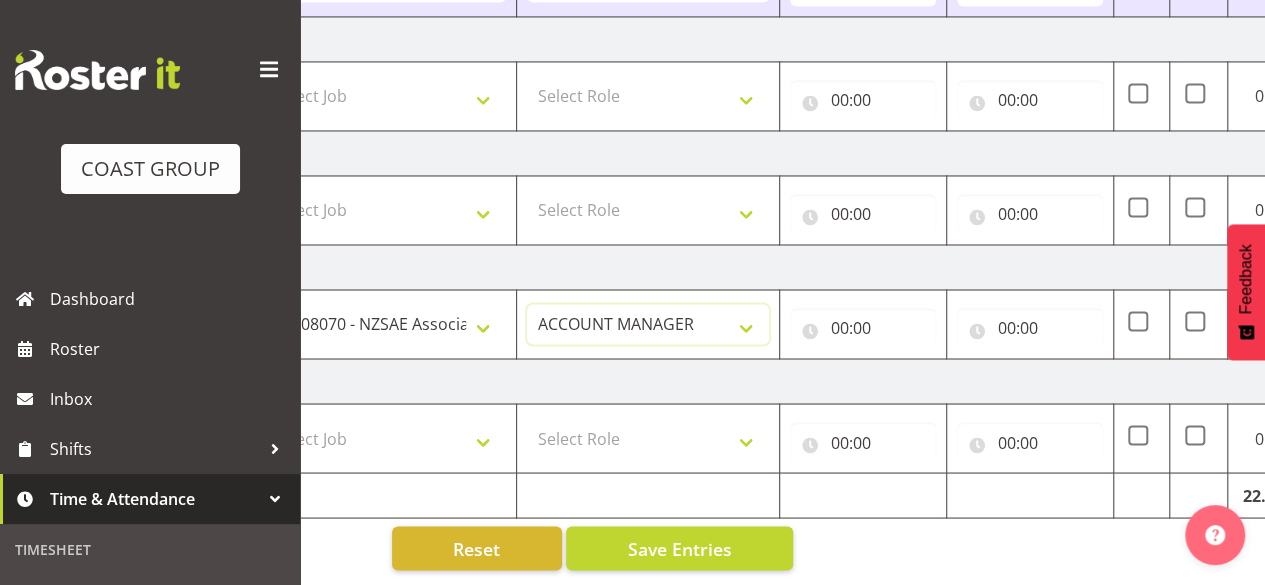 scroll, scrollTop: 0, scrollLeft: 396, axis: horizontal 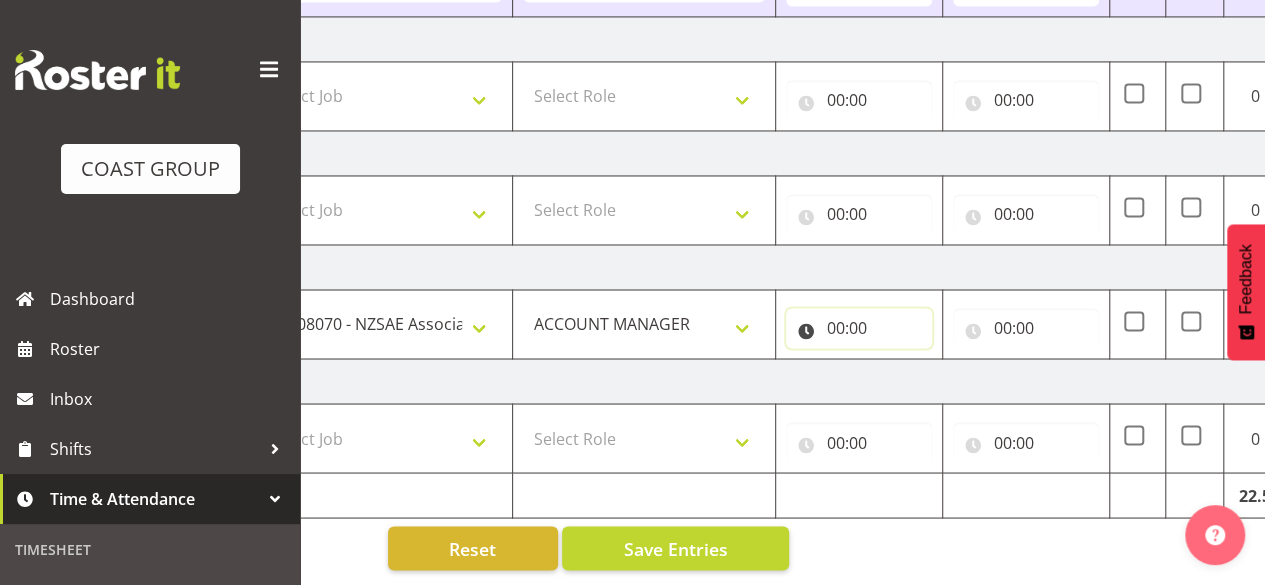 click on "00:00" at bounding box center (859, 328) 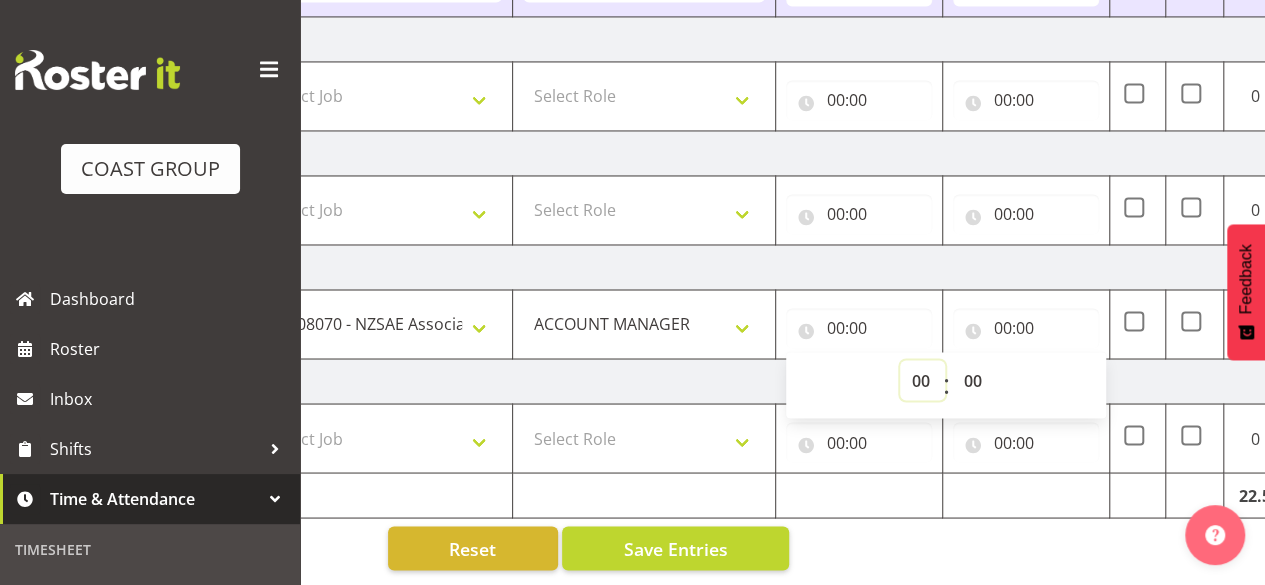 click on "00   01   02   03   04   05   06   07   08   09   10   11   12   13   14   15   16   17   18   19   20   21   22   23" at bounding box center (922, 380) 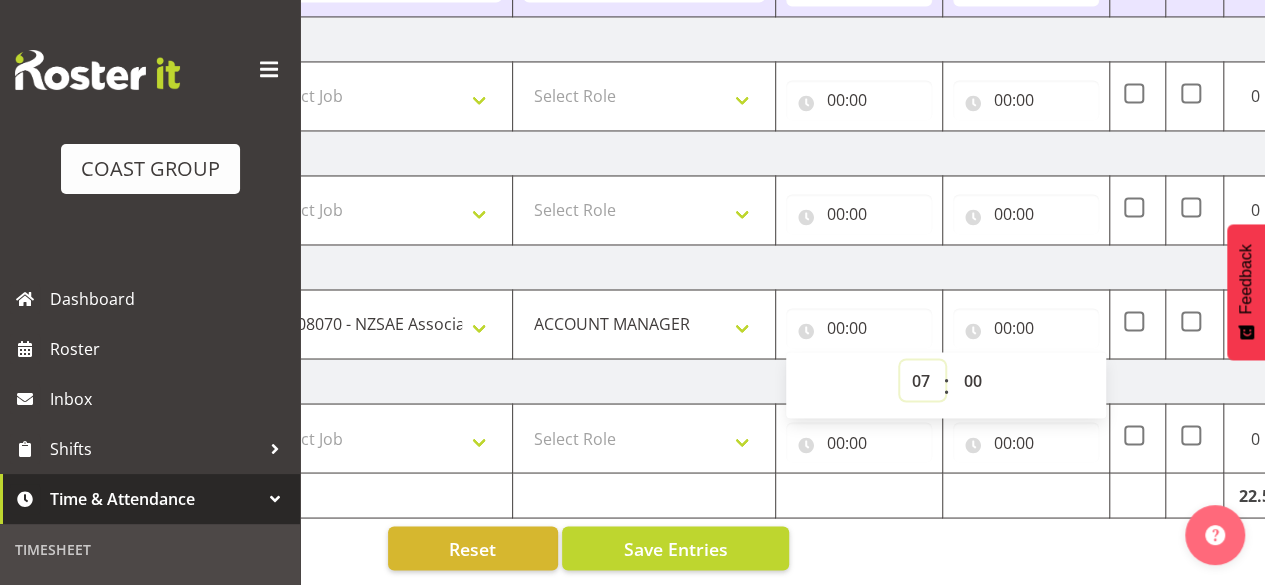 click on "00   01   02   03   04   05   06   07   08   09   10   11   12   13   14   15   16   17   18   19   20   21   22   23" at bounding box center [922, 380] 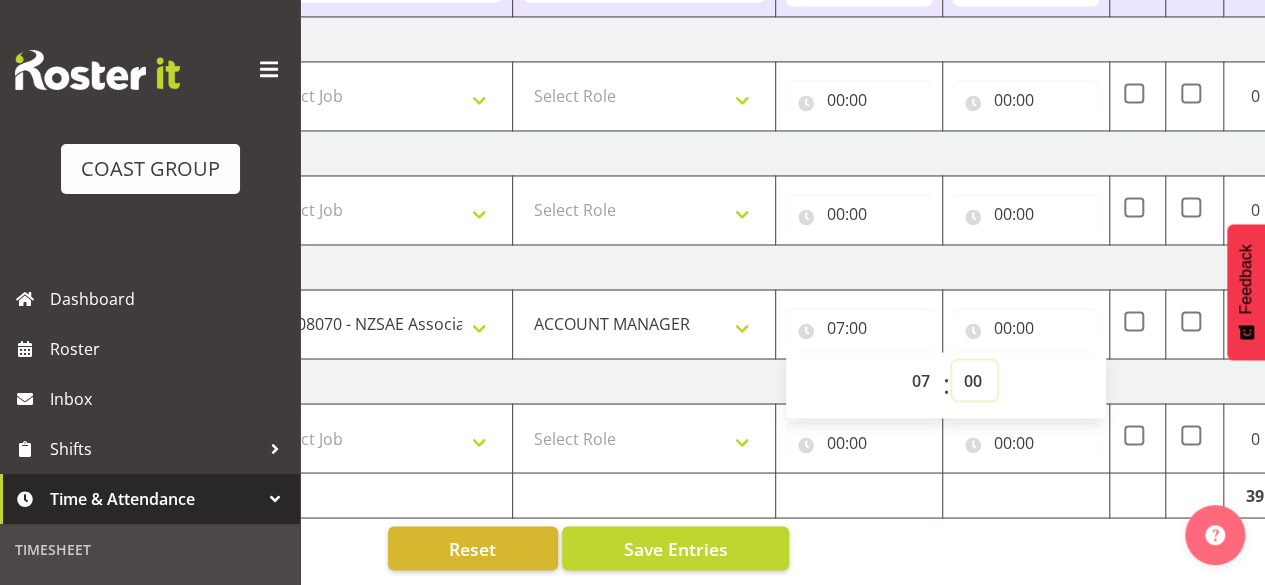 click on "00   01   02   03   04   05   06   07   08   09   10   11   12   13   14   15   16   17   18   19   20   21   22   23   24   25   26   27   28   29   30   31   32   33   34   35   36   37   38   39   40   41   42   43   44   45   46   47   48   49   50   51   52   53   54   55   56   57   58   59" at bounding box center (974, 380) 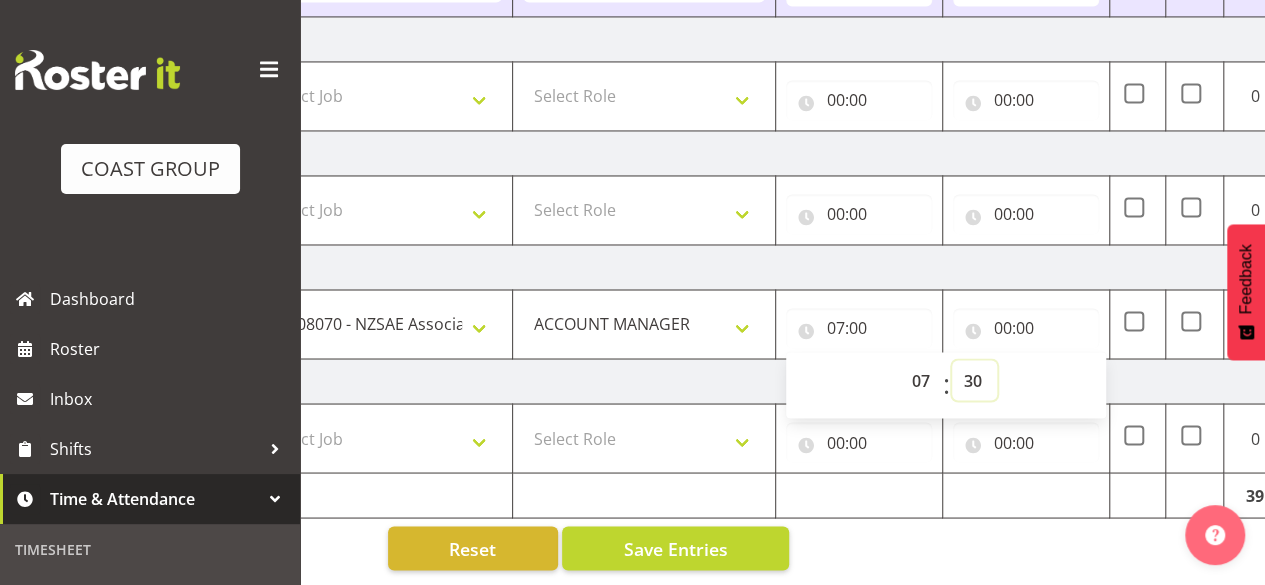click on "00   01   02   03   04   05   06   07   08   09   10   11   12   13   14   15   16   17   18   19   20   21   22   23   24   25   26   27   28   29   30   31   32   33   34   35   36   37   38   39   40   41   42   43   44   45   46   47   48   49   50   51   52   53   54   55   56   57   58   59" at bounding box center [974, 380] 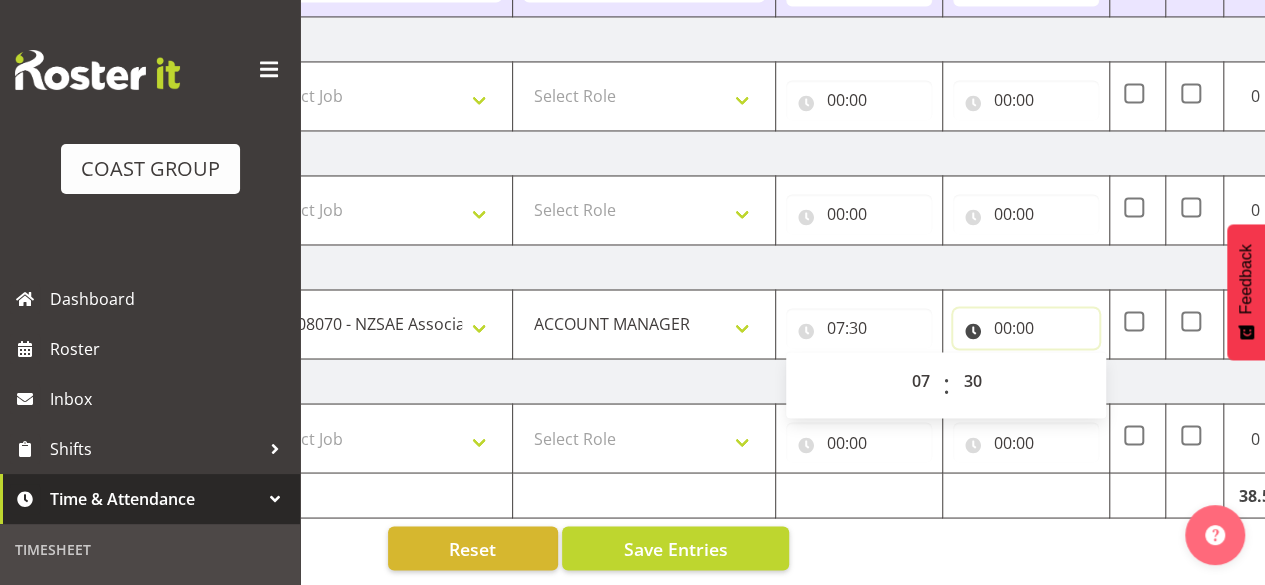 click on "00:00" at bounding box center [1026, 328] 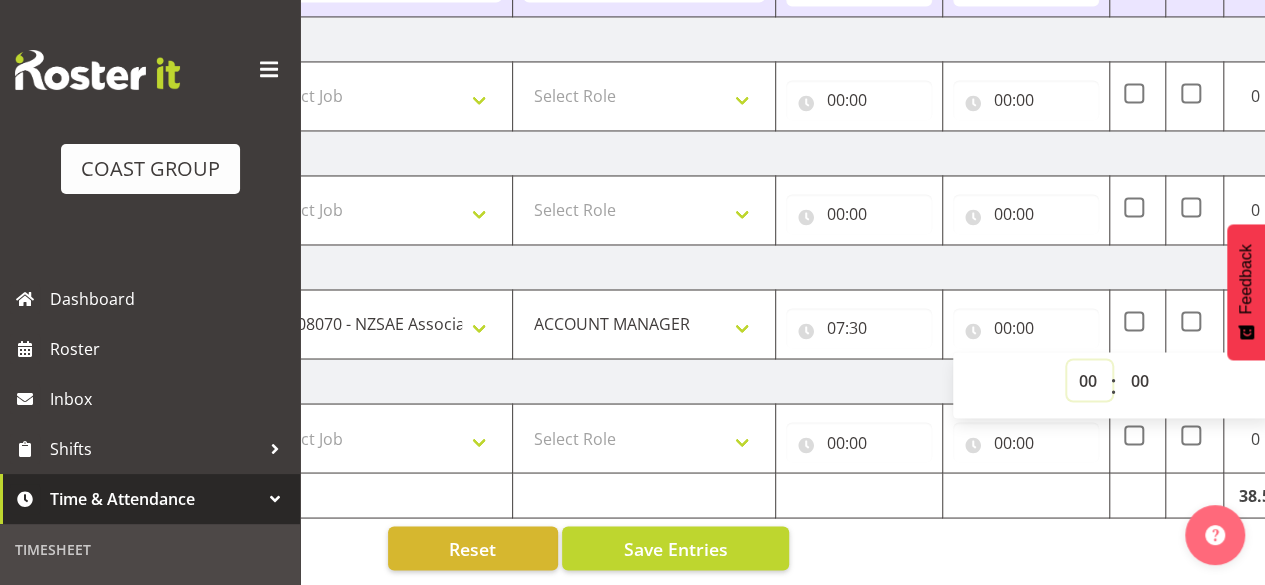 click on "00   01   02   03   04   05   06   07   08   09   10   11   12   13   14   15   16   17   18   19   20   21   22   23" at bounding box center (1089, 380) 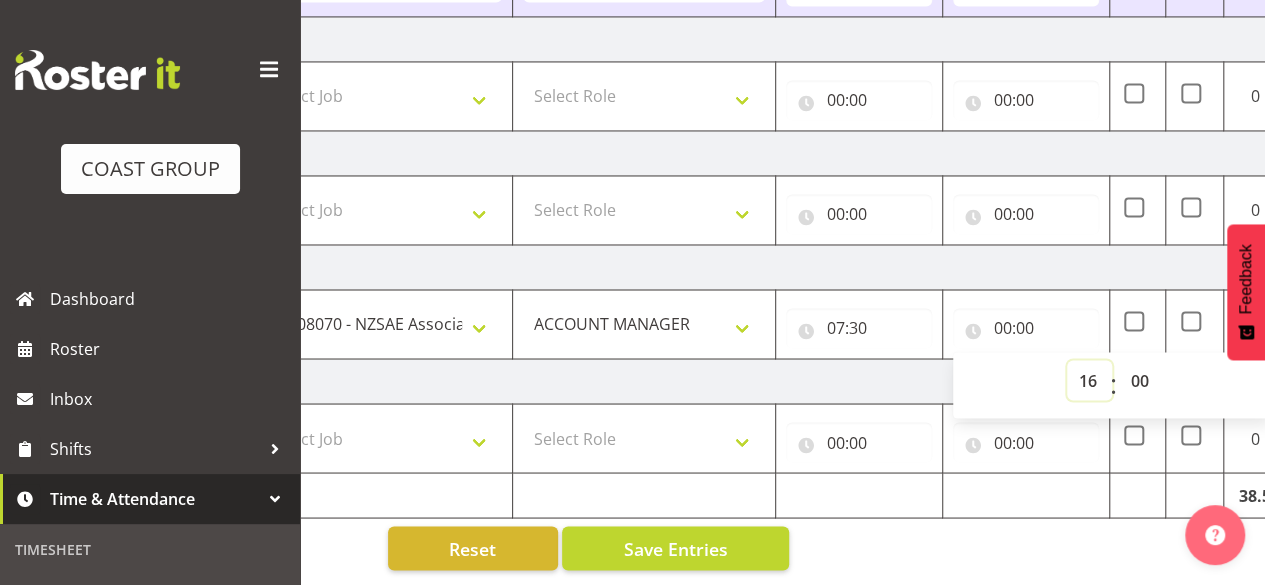 click on "00   01   02   03   04   05   06   07   08   09   10   11   12   13   14   15   16   17   18   19   20   21   22   23" at bounding box center [1089, 380] 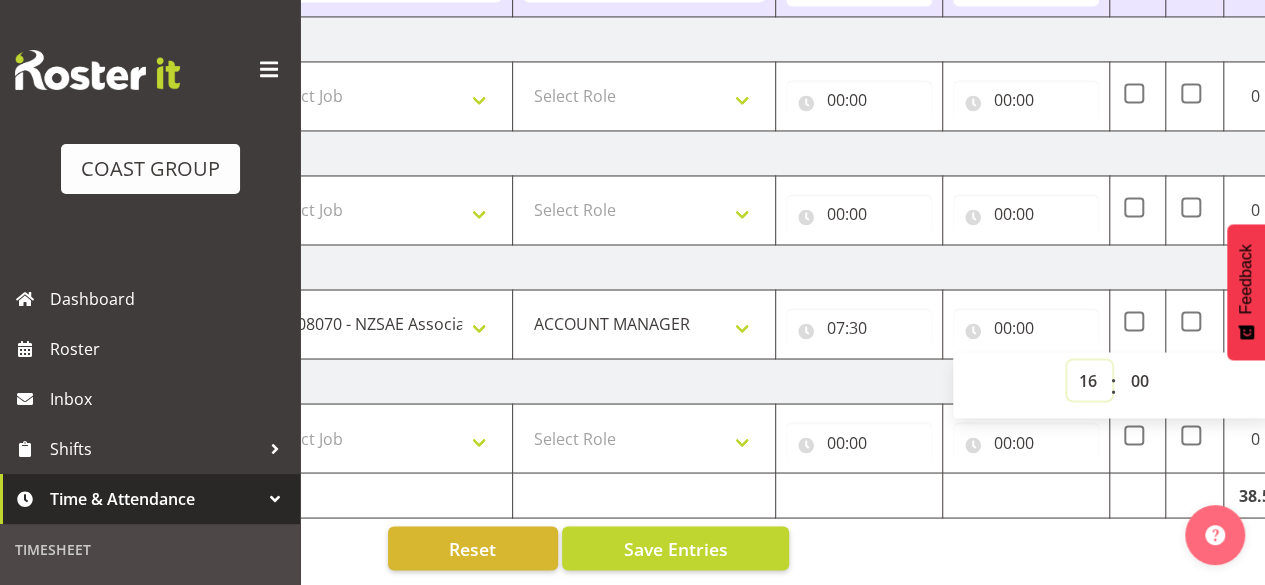 type on "16:00" 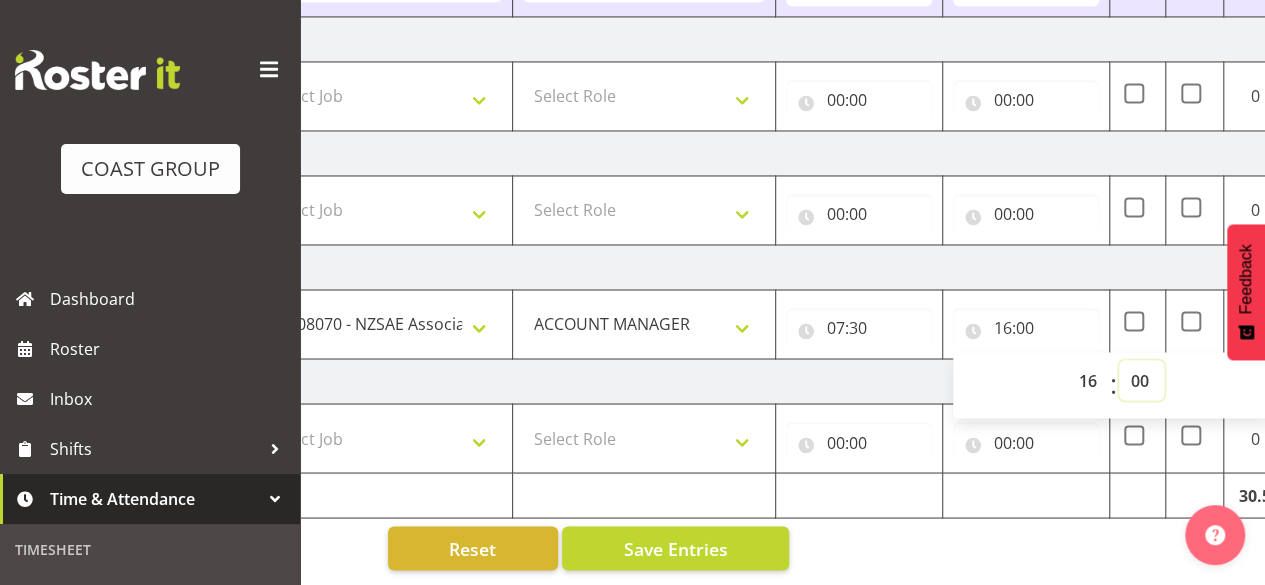 click on "00   01   02   03   04   05   06   07   08   09   10   11   12   13   14   15   16   17   18   19   20   21   22   23   24   25   26   27   28   29   30   31   32   33   34   35   36   37   38   39   40   41   42   43   44   45   46   47   48   49   50   51   52   53   54   55   56   57   58   59" at bounding box center [1141, 380] 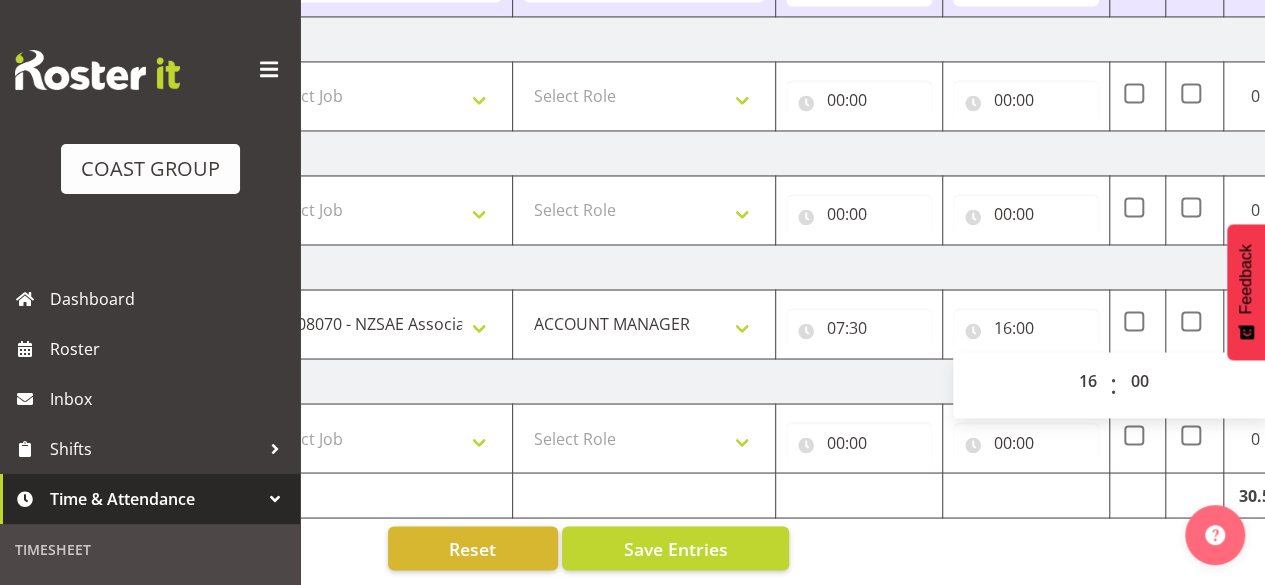 click on "Tuesday 5th August 2025" at bounding box center [684, 381] 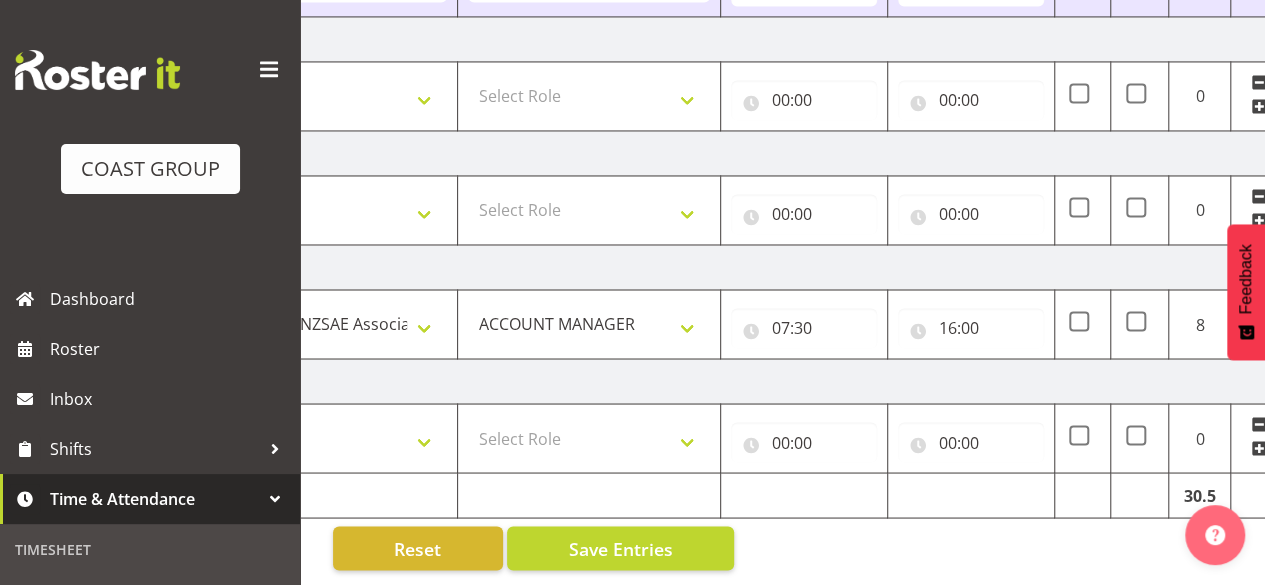 scroll, scrollTop: 0, scrollLeft: 449, axis: horizontal 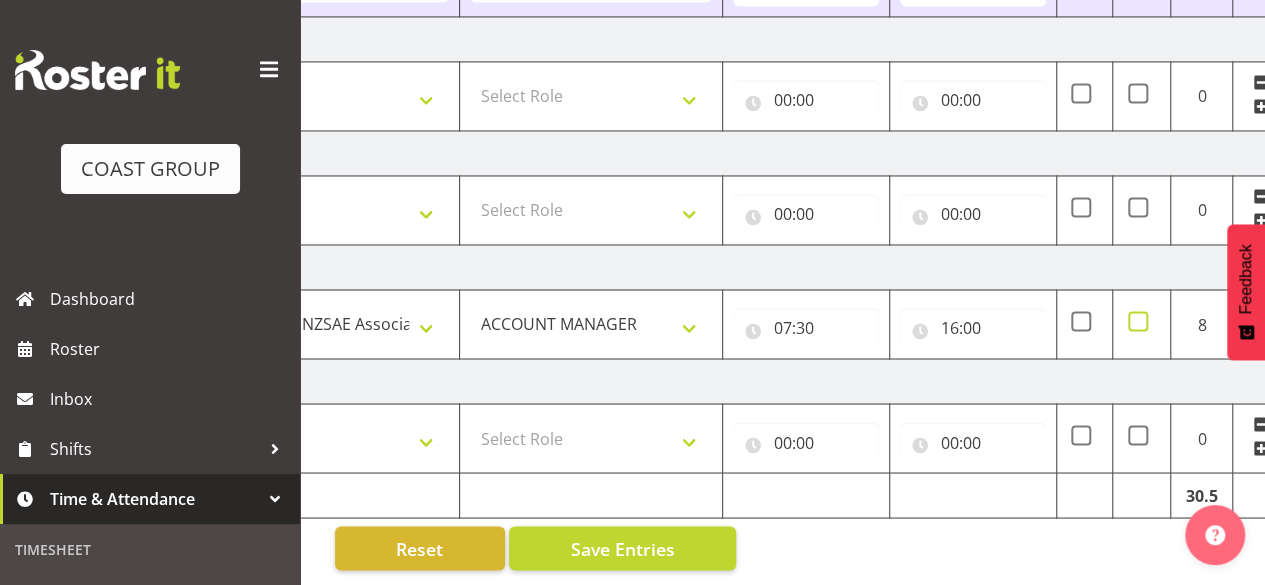 click at bounding box center (1138, 321) 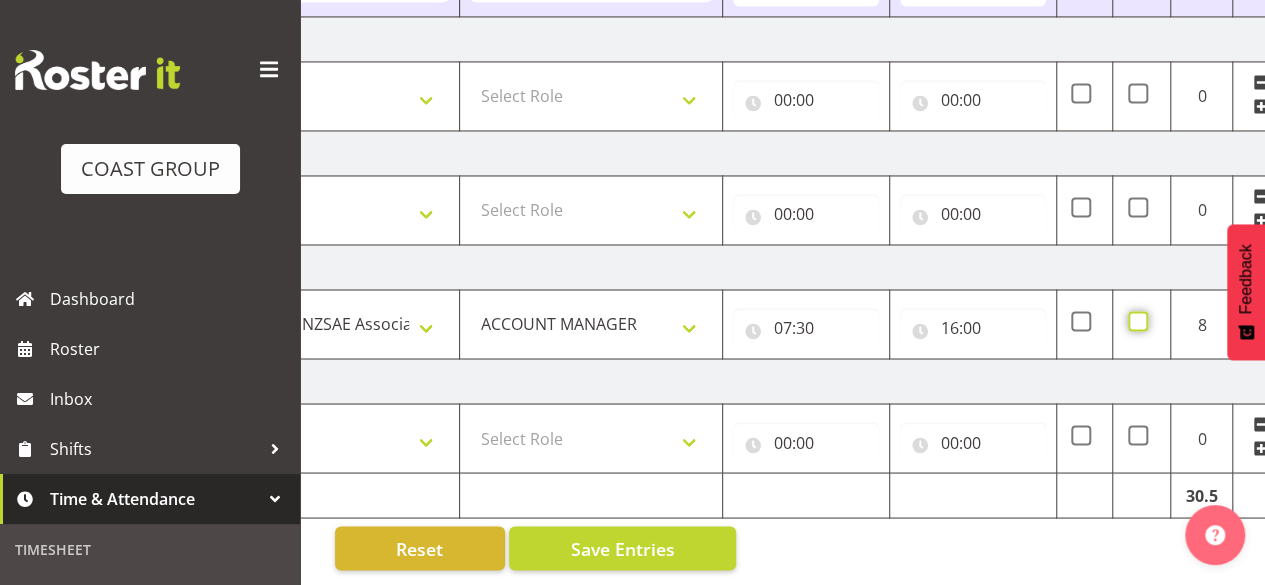 click at bounding box center [1134, 321] 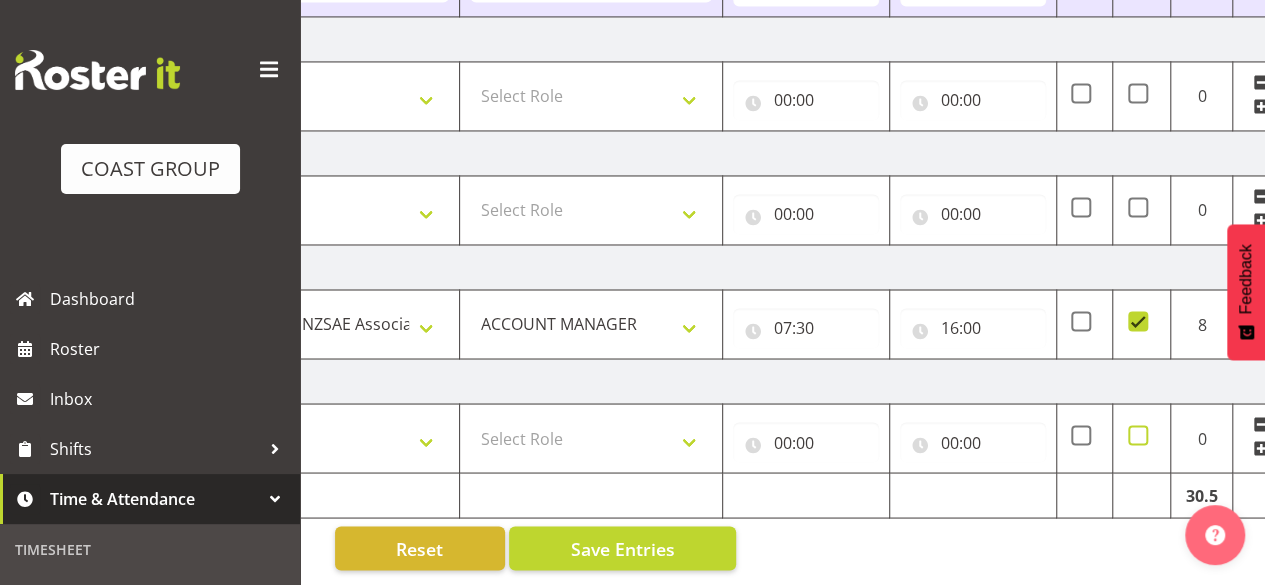 click at bounding box center (1138, 435) 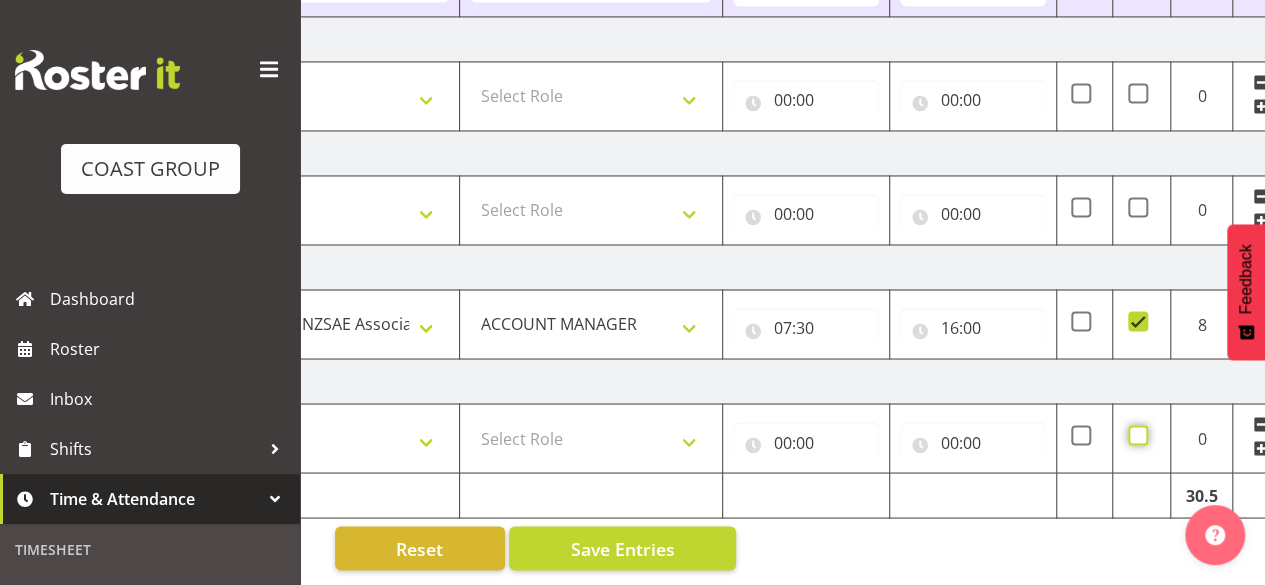 click at bounding box center [1134, 435] 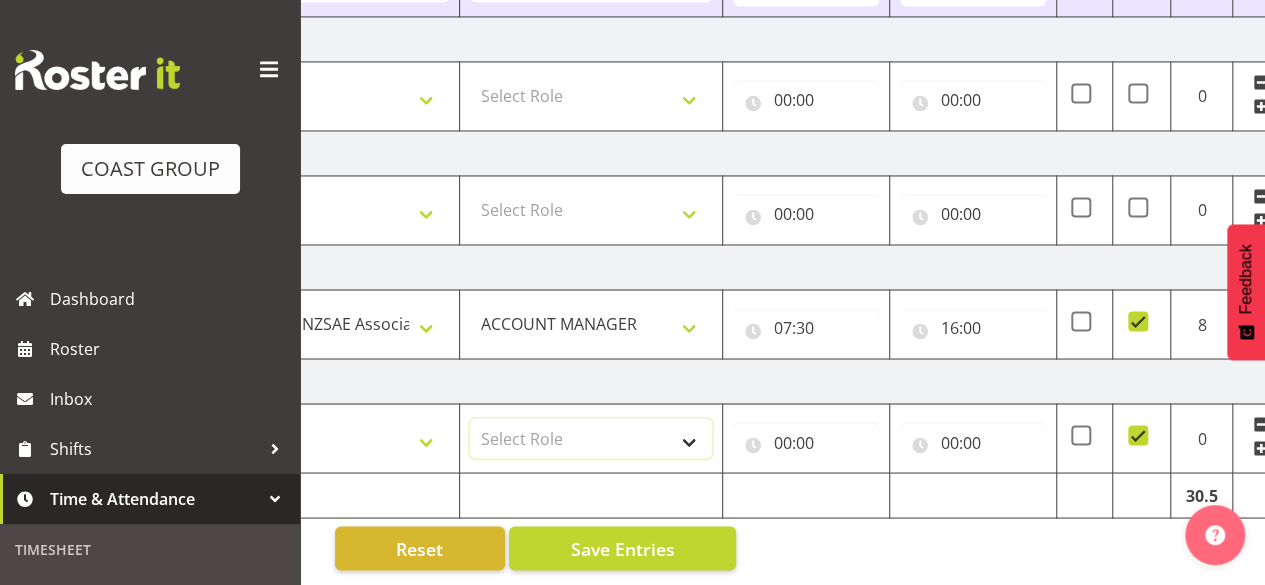 click on "Select Role  EHS WLG OFFICE ACCOUNT MANAGER" at bounding box center (591, 438) 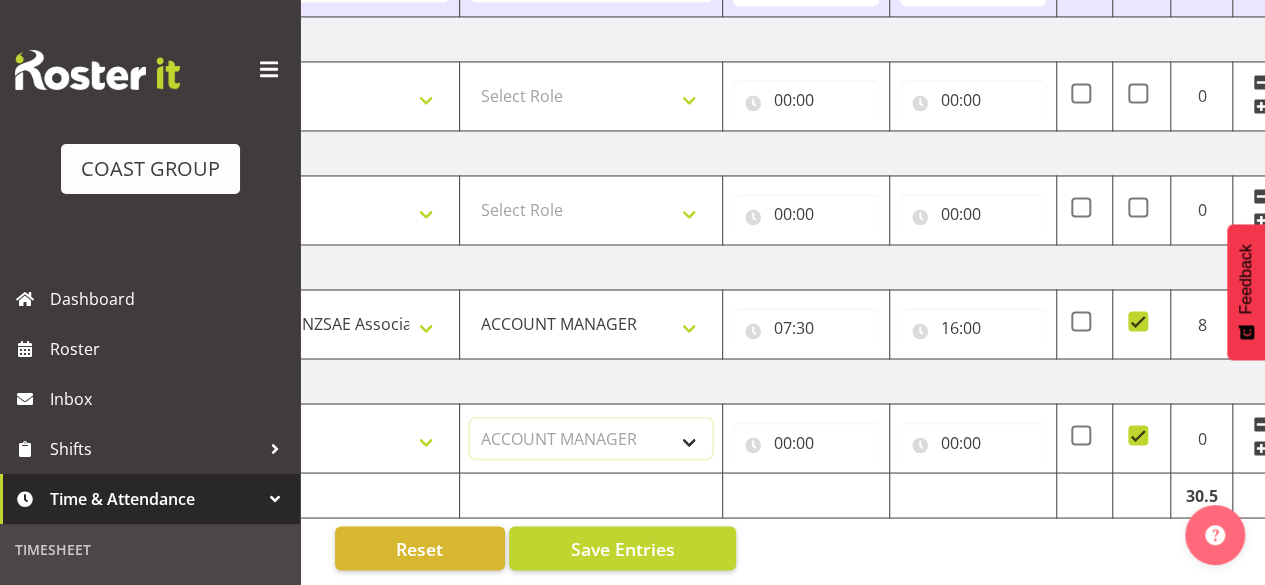 click on "Select Role  EHS WLG OFFICE ACCOUNT MANAGER" at bounding box center (591, 438) 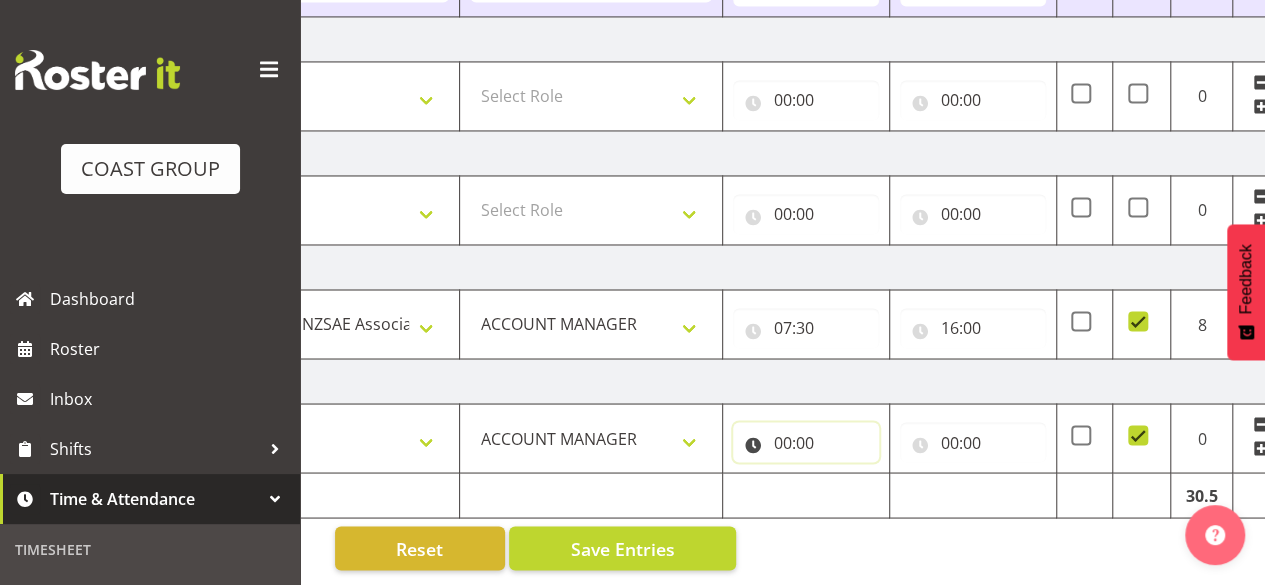 click on "00:00" at bounding box center (806, 442) 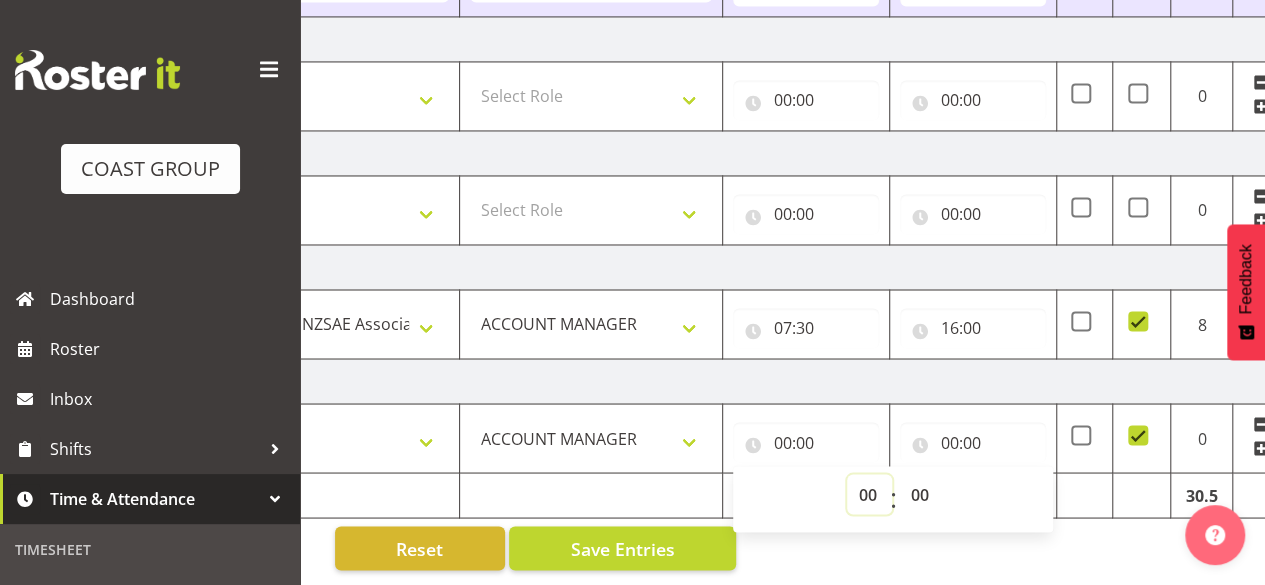 click on "00   01   02   03   04   05   06   07   08   09   10   11   12   13   14   15   16   17   18   19   20   21   22   23" at bounding box center [869, 494] 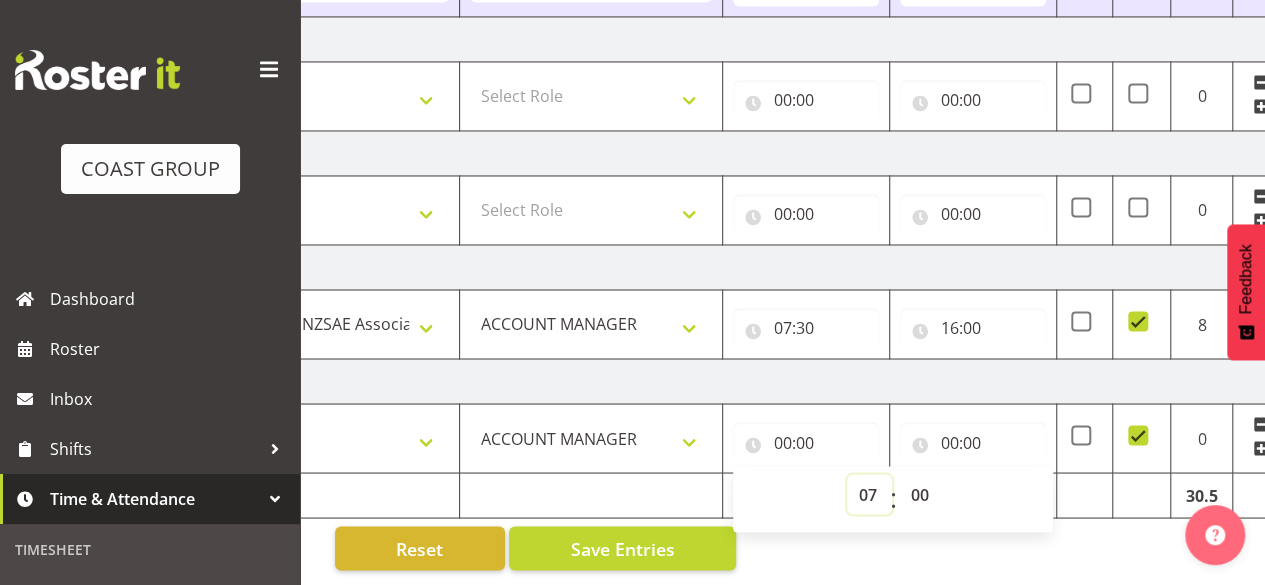click on "00   01   02   03   04   05   06   07   08   09   10   11   12   13   14   15   16   17   18   19   20   21   22   23" at bounding box center [869, 494] 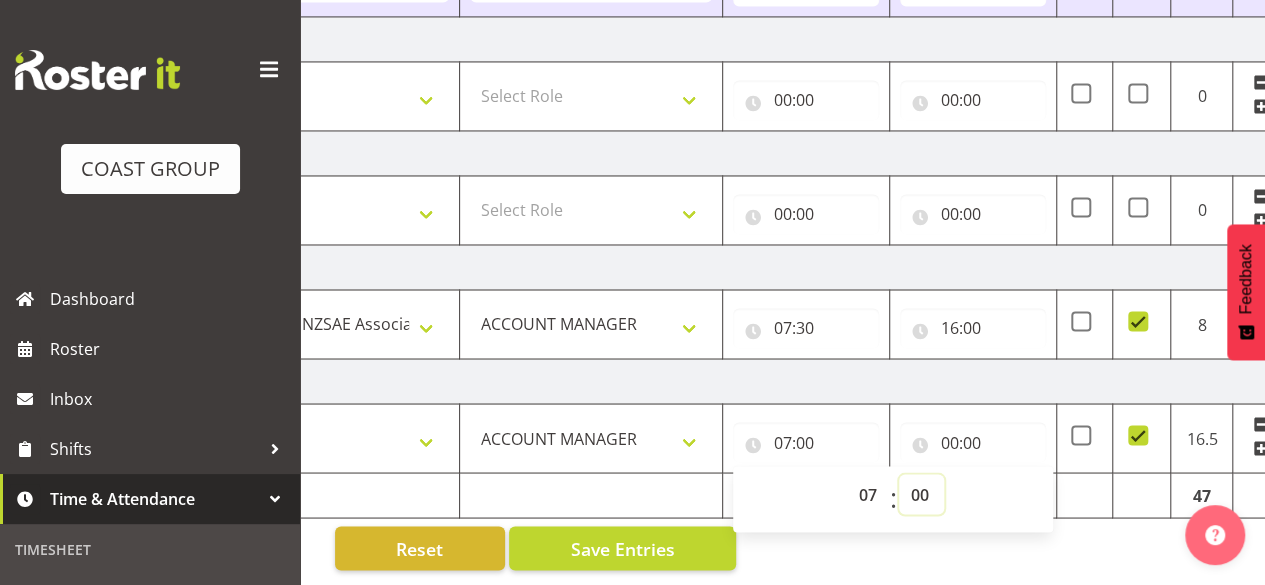 click on "00   01   02   03   04   05   06   07   08   09   10   11   12   13   14   15   16   17   18   19   20   21   22   23   24   25   26   27   28   29   30   31   32   33   34   35   36   37   38   39   40   41   42   43   44   45   46   47   48   49   50   51   52   53   54   55   56   57   58   59" at bounding box center (921, 494) 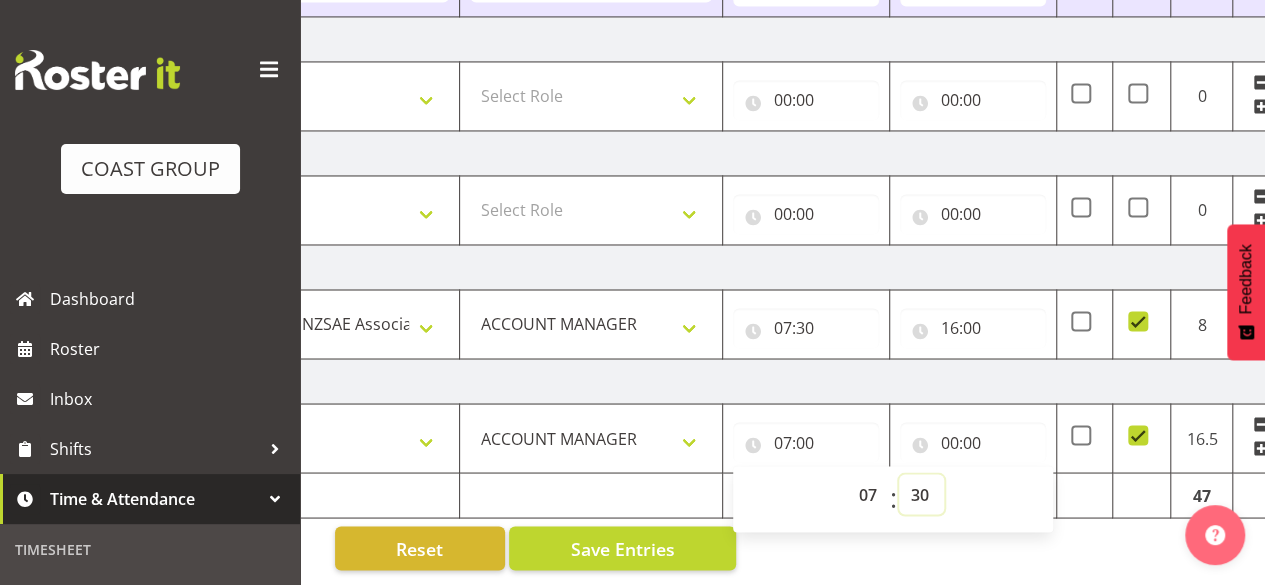 click on "00   01   02   03   04   05   06   07   08   09   10   11   12   13   14   15   16   17   18   19   20   21   22   23   24   25   26   27   28   29   30   31   32   33   34   35   36   37   38   39   40   41   42   43   44   45   46   47   48   49   50   51   52   53   54   55   56   57   58   59" at bounding box center [921, 494] 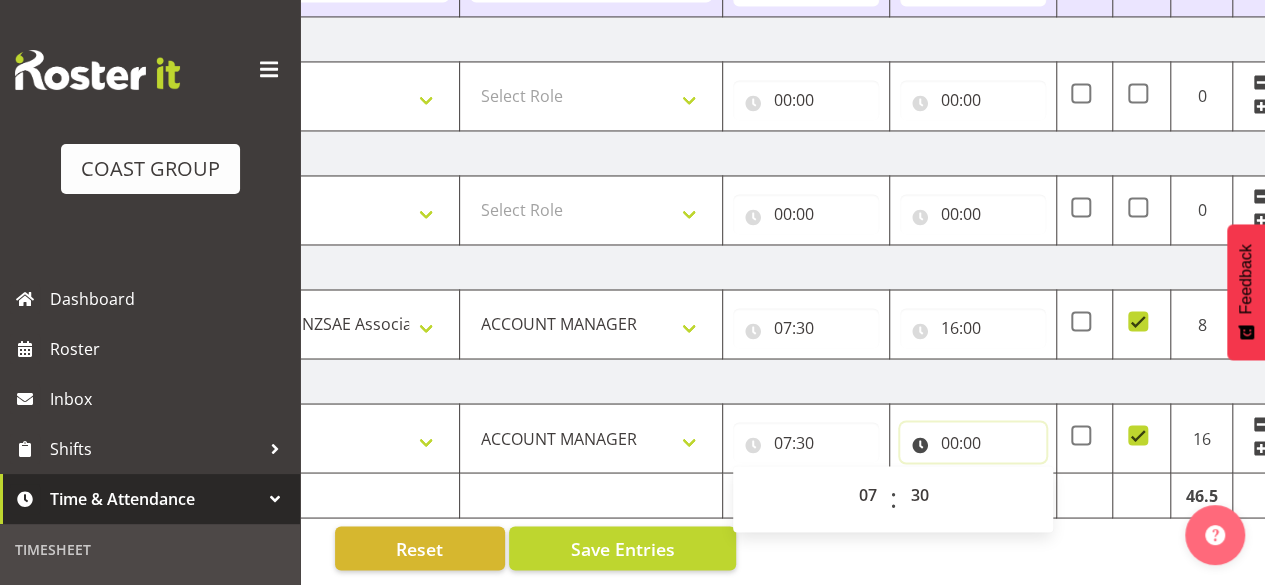 click on "00:00" at bounding box center (973, 442) 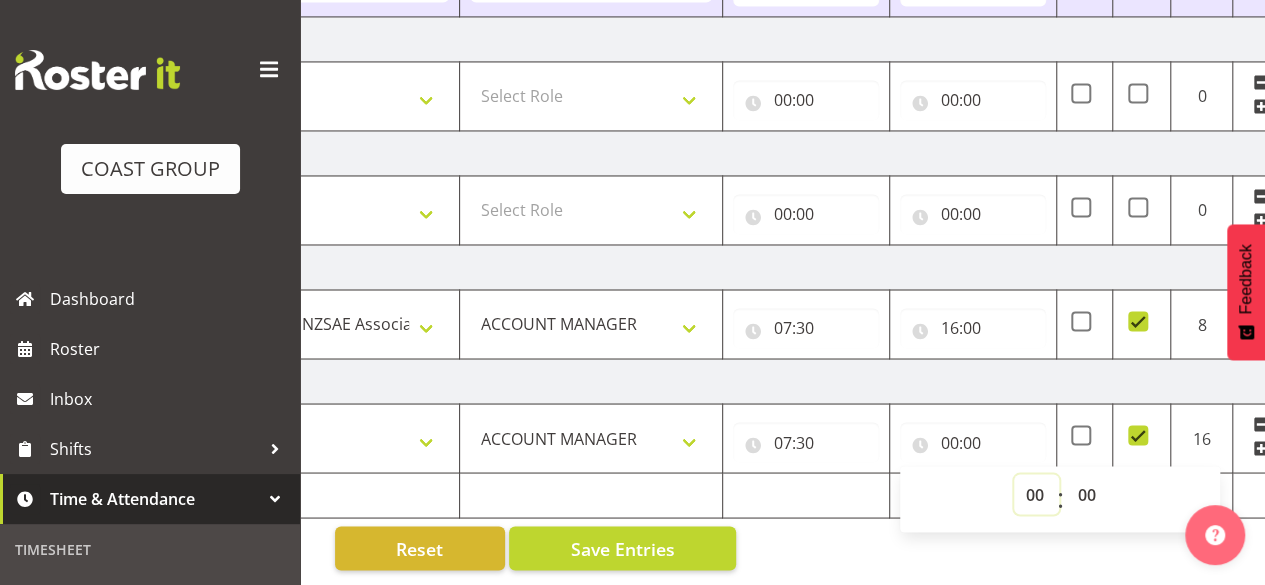 click on "00   01   02   03   04   05   06   07   08   09   10   11   12   13   14   15   16   17   18   19   20   21   22   23" at bounding box center [1036, 494] 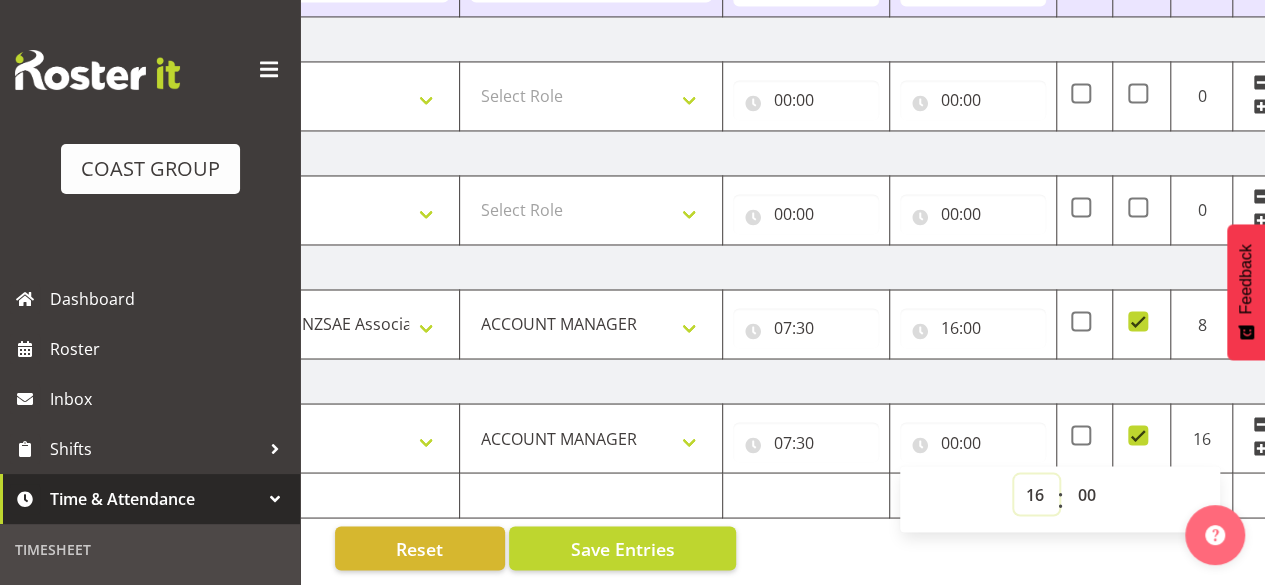 click on "00   01   02   03   04   05   06   07   08   09   10   11   12   13   14   15   16   17   18   19   20   21   22   23" at bounding box center [1036, 494] 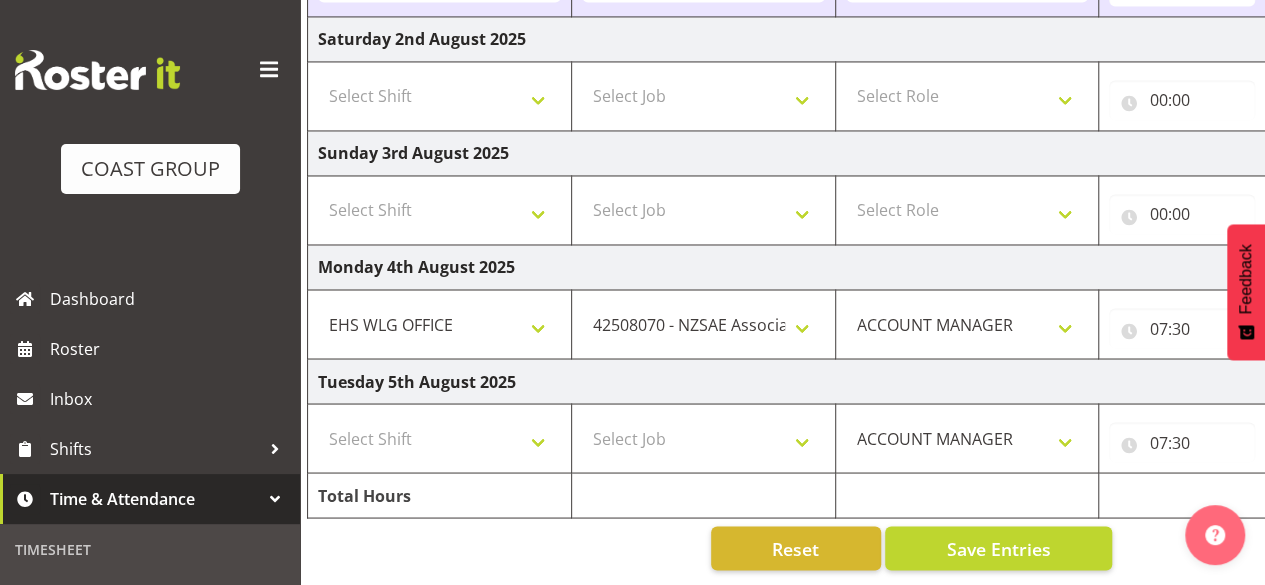 scroll, scrollTop: 0, scrollLeft: 67, axis: horizontal 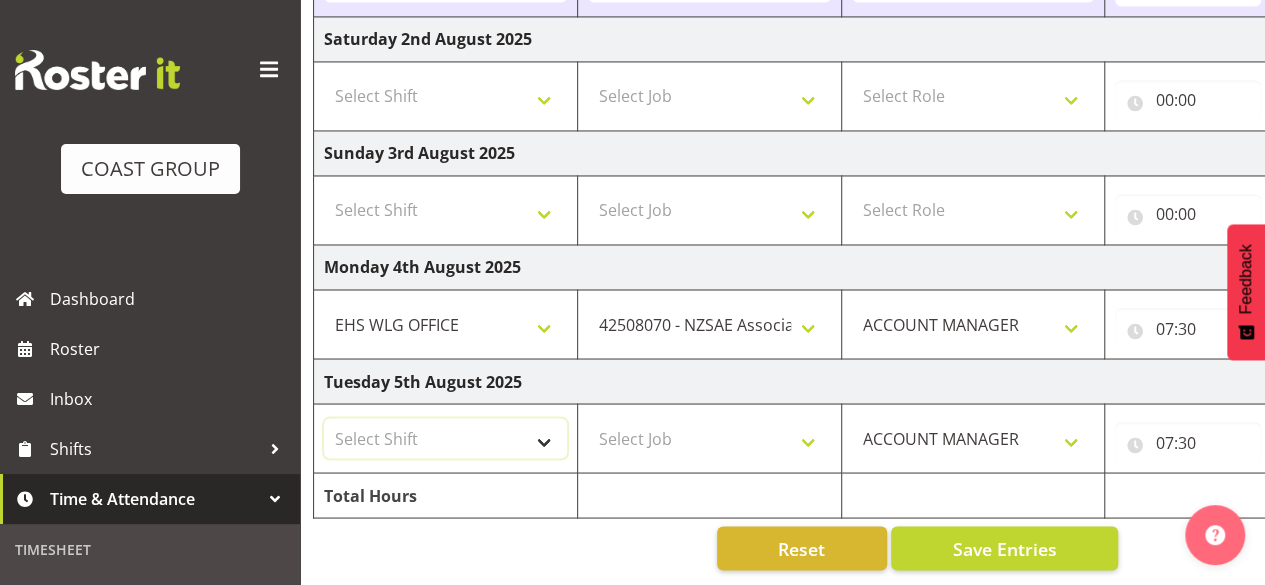 click on "Select Shift  [MONTH] [DAY] Break Beervana @ [LOCATION] [MONTH] [DAY] Break Building Nations @ [LOCATION] [MONTH] [DAY] Break Digital Trust @ [LOCATION] [MONTH] [DAY] Break Food @ [LOCATION] [MONTH] [DAY] Break HORTNZ @ [LOCATION] [MONTH] [DAY] Break NZ WIND @ [LOCATION] [MONTH] [DAY] Break NZDSI @ [LOCATION] [MONTH] [DAY] Break NZTIWF @ [LOCATION] [MONTH] [DAY] Break QMC @ [LOCATION] [MONTH] [DAY] Break RANZCR @ [LOCATION] [MONTH] [DAY] Break SETAC @ [LOCATION] [MONTH] [DAY] Break TMC @ [LOCATION] [MONTH] [DAY] Break Ucol @ [LOCATION] [MONTH] [DAY] Buid NZDA @ [LOCATION] [MONTH] [DAY] Buid NZDA @ [LOCATION] [MONTH] [DAY] Buid NZDA Employment @ [LOCATION] [MONTH] [DAY] Build Beervana @ [LOCATION] [MONTH] [DAY] Build Beervana @ [LOCATION] [MONTH] [DAY] Build Beervana @ [LOCATION] [MONTH] [DAY] Build Building Nations @ [LOCATION] [MONTH] [DAY] Build Digital trust @ [LOCATION] [MONTH] [DAY] Build Food @ [LOCATION] [MONTH] [DAY] Build Food @ [LOCATION] [MONTH] [DAY] Build HortNZ @ [LOCATION] [MONTH] [DAY] Build NZ WIND @ [LOCATION] [MONTH] [DAY] Build NZDSI @ [LOCATION] [MONTH] [DAY] Build NZTIWF @ [LOCATION] [MONTH] [DAY] Build QMC @ [LOCATION] done by [TIME]! AWAY Break Build" at bounding box center (445, 438) 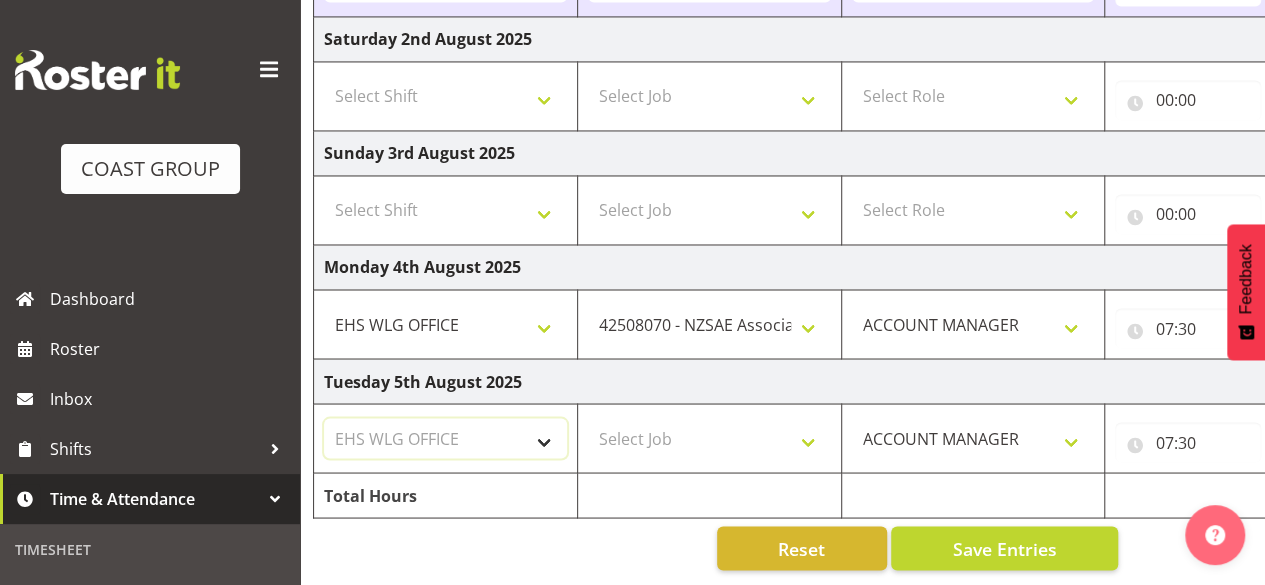 click on "Select Shift  [MONTH] [DAY] Break Beervana @ [LOCATION] [MONTH] [DAY] Break Building Nations @ [LOCATION] [MONTH] [DAY] Break Digital Trust @ [LOCATION] [MONTH] [DAY] Break Food @ [LOCATION] [MONTH] [DAY] Break HORTNZ @ [LOCATION] [MONTH] [DAY] Break NZ WIND @ [LOCATION] [MONTH] [DAY] Break NZDSI @ [LOCATION] [MONTH] [DAY] Break NZTIWF @ [LOCATION] [MONTH] [DAY] Break QMC @ [LOCATION] [MONTH] [DAY] Break RANZCR @ [LOCATION] [MONTH] [DAY] Break SETAC @ [LOCATION] [MONTH] [DAY] Break TMC @ [LOCATION] [MONTH] [DAY] Break Ucol @ [LOCATION] [MONTH] [DAY] Buid NZDA @ [LOCATION] [MONTH] [DAY] Buid NZDA @ [LOCATION] [MONTH] [DAY] Buid NZDA Employment @ [LOCATION] [MONTH] [DAY] Build Beervana @ [LOCATION] [MONTH] [DAY] Build Beervana @ [LOCATION] [MONTH] [DAY] Build Beervana @ [LOCATION] [MONTH] [DAY] Build Building Nations @ [LOCATION] [MONTH] [DAY] Build Digital trust @ [LOCATION] [MONTH] [DAY] Build Food @ [LOCATION] [MONTH] [DAY] Build Food @ [LOCATION] [MONTH] [DAY] Build HortNZ @ [LOCATION] [MONTH] [DAY] Build NZ WIND @ [LOCATION] [MONTH] [DAY] Build NZDSI @ [LOCATION] [MONTH] [DAY] Build NZTIWF @ [LOCATION] [MONTH] [DAY] Build QMC @ [LOCATION] done by [TIME]! AWAY Break Build" at bounding box center [445, 438] 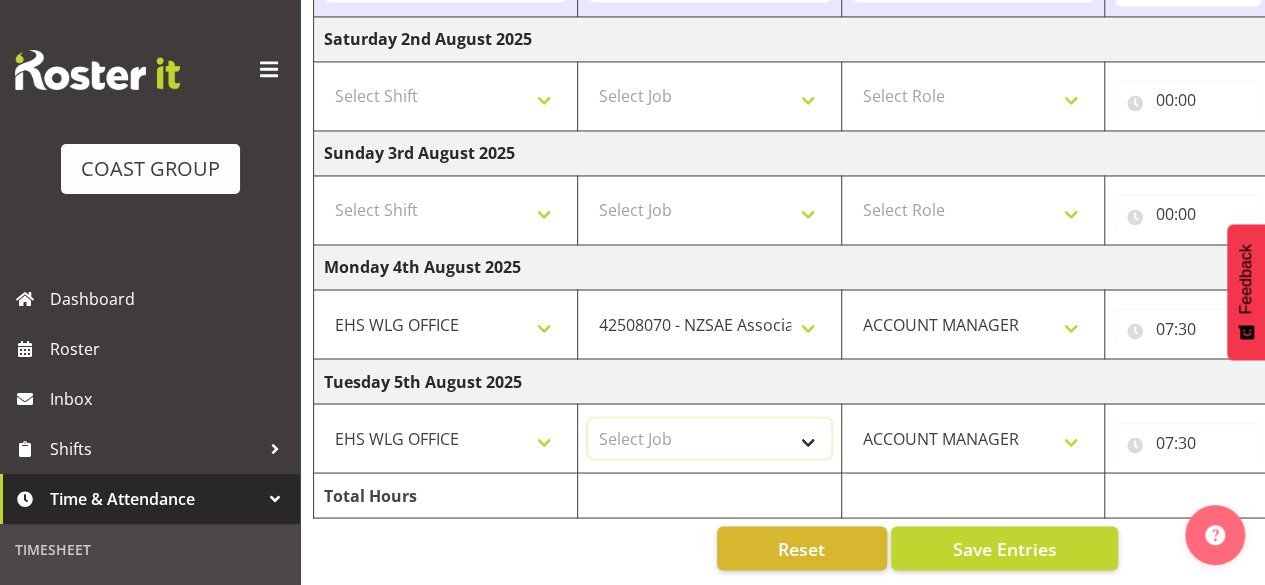 click on "Select Job  1 Carlton Events 1 Carlton Hamilton 1 Carlton Wellington 1 EHS WAREHOUSE/OFFICE 1 GRS 1 SLP Production 1 SLP Tradeshows 12507000 - AKL Casual Jul 2025 1250700R - July Casual C&R 2025 12507010 - NASDAP Conference 2025 12507030 - Auckland Food Show 2025 12507050 - CDES Internship & Graduate Expo 2025 12507100 - NZCB Education Day 2025 12507110 - CCNZ 2025 1250711A - CCNZ25-Accordant GroupServices 12507120 - NZACA Symposium 2025 12507130 - Risk & Resilience 2025 1250713A - Risk 2025 - Protecht 1250713B - RISK 2025 - Camms 12507140 - Jobs Expo in NZ 2025 12507150 - Crane 2025 1250715A - Crane 2025 - UAA 12507160 - BestStart conference 25 12507170 - UoA - T-Tech 2025 12507180 - Banks Art Exhibition 25 12507190 - GSA 2025 12507200 - UoA Clubs Expo Semster 2 2025 12507210 - All Black Tour 2025 - Hamilton 12507220 - All Blacks Stock Purchasing 25 12508000 - AKL Casual Aug 2025 1250800R - August Casual C&R 2025 12508010 - Spring Gift Fair 2025 1250801A - Jty Imports/Exports-SpringGift 12508080 - FANZ 2025" at bounding box center [709, 438] 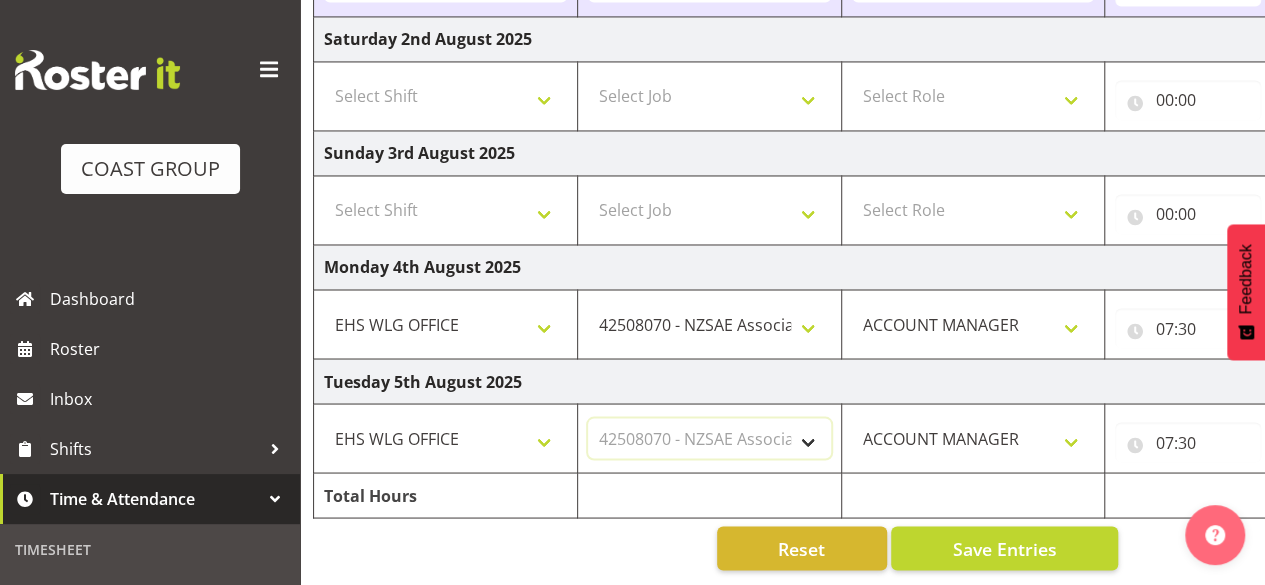 click on "Select Job  1 Carlton Events 1 Carlton Hamilton 1 Carlton Wellington 1 EHS WAREHOUSE/OFFICE 1 GRS 1 SLP Production 1 SLP Tradeshows 12507000 - AKL Casual Jul 2025 1250700R - July Casual C&R 2025 12507010 - NASDAP Conference 2025 12507030 - Auckland Food Show 2025 12507050 - CDES Internship & Graduate Expo 2025 12507100 - NZCB Education Day 2025 12507110 - CCNZ 2025 1250711A - CCNZ25-Accordant GroupServices 12507120 - NZACA Symposium 2025 12507130 - Risk & Resilience 2025 1250713A - Risk 2025 - Protecht 1250713B - RISK 2025 - Camms 12507140 - Jobs Expo in NZ 2025 12507150 - Crane 2025 1250715A - Crane 2025 - UAA 12507160 - BestStart conference 25 12507170 - UoA - T-Tech 2025 12507180 - Banks Art Exhibition 25 12507190 - GSA 2025 12507200 - UoA Clubs Expo Semster 2 2025 12507210 - All Black Tour 2025 - Hamilton 12507220 - All Blacks Stock Purchasing 25 12508000 - AKL Casual Aug 2025 1250800R - August Casual C&R 2025 12508010 - Spring Gift Fair 2025 1250801A - Jty Imports/Exports-SpringGift 12508080 - FANZ 2025" at bounding box center [709, 438] 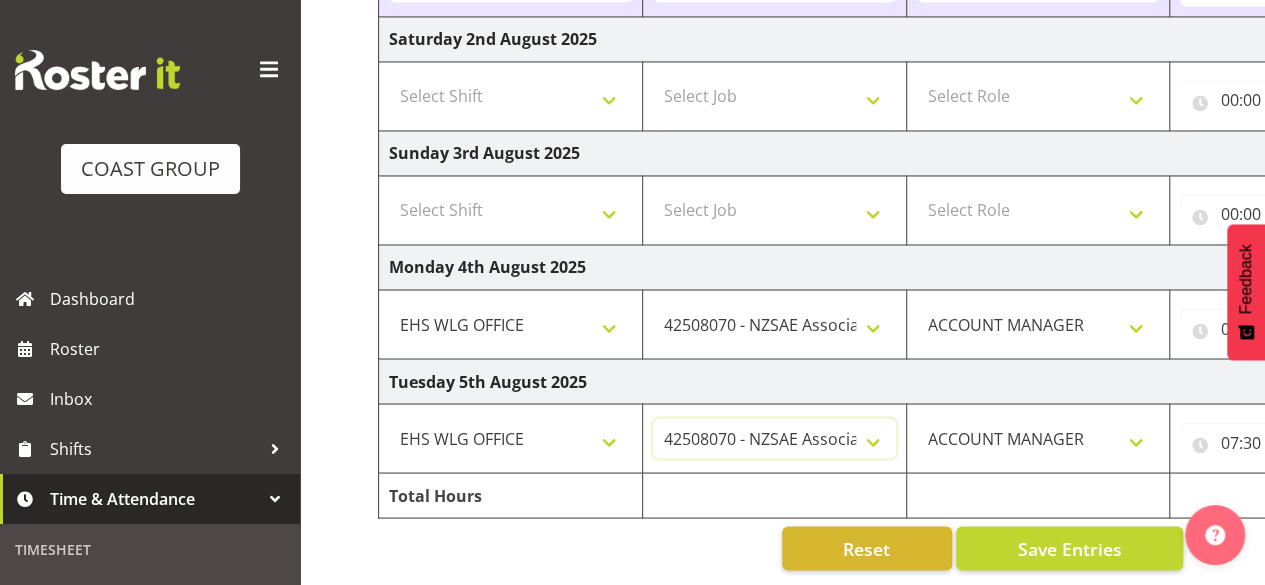 scroll, scrollTop: 0, scrollLeft: 216, axis: horizontal 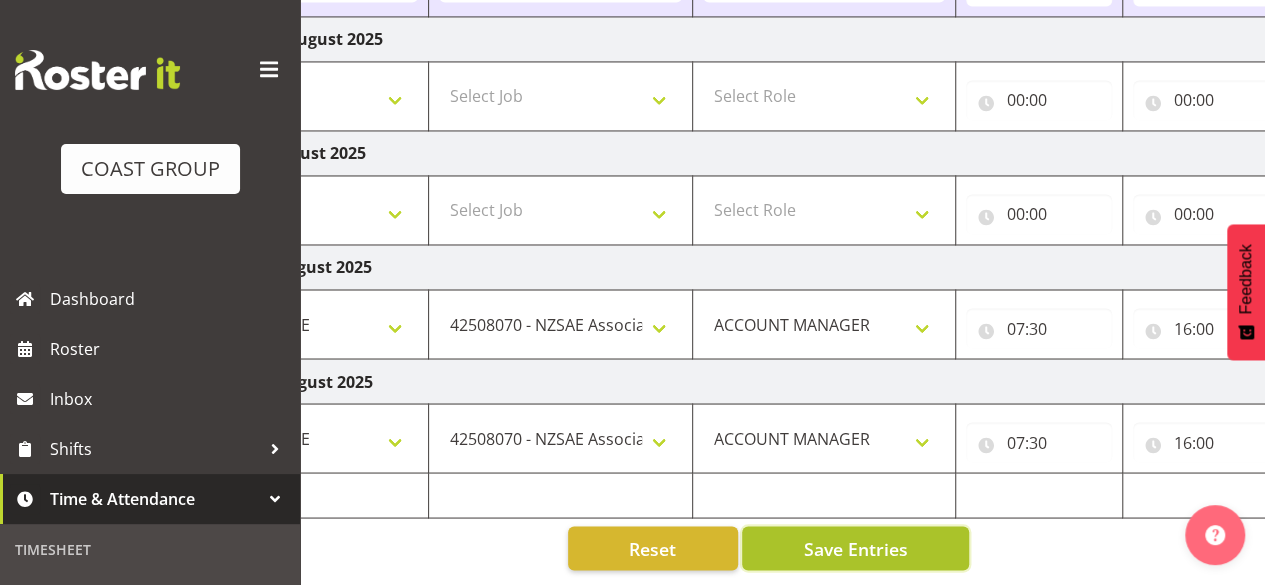 click on "Save
Entries" at bounding box center [855, 548] 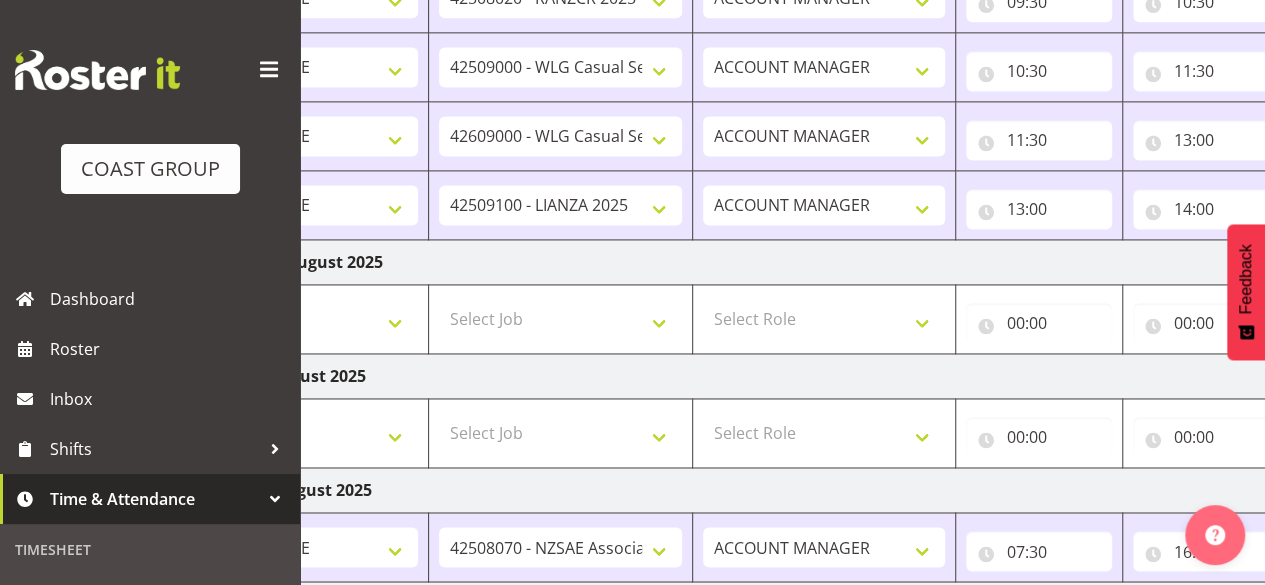scroll, scrollTop: 1383, scrollLeft: 0, axis: vertical 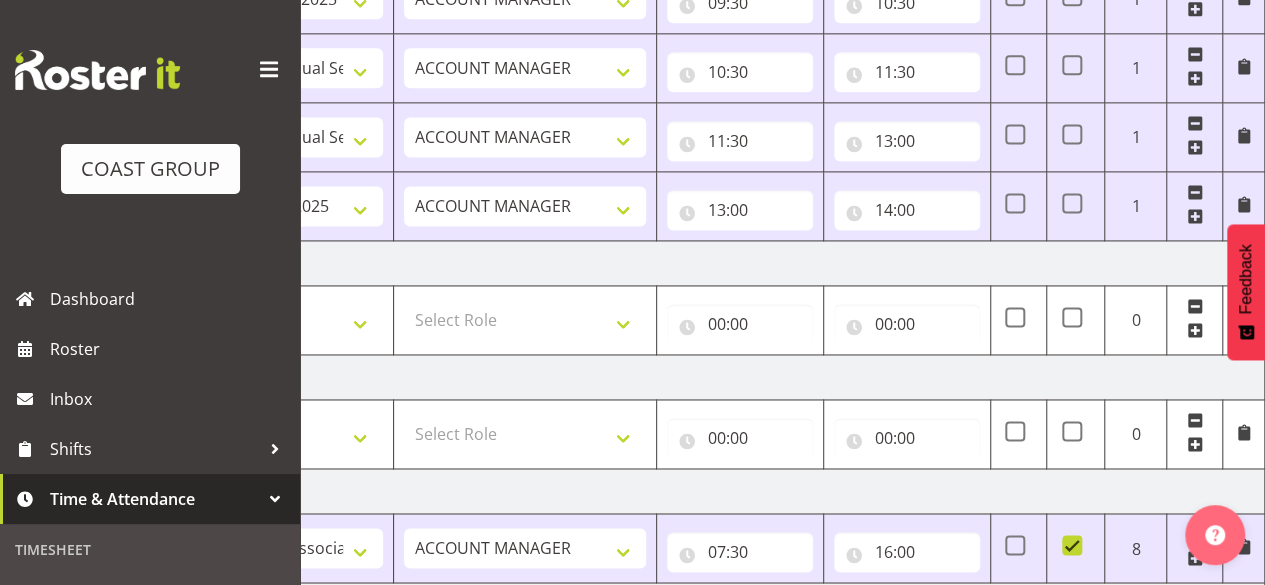 drag, startPoint x: 870, startPoint y: 533, endPoint x: 711, endPoint y: 245, distance: 328.97568 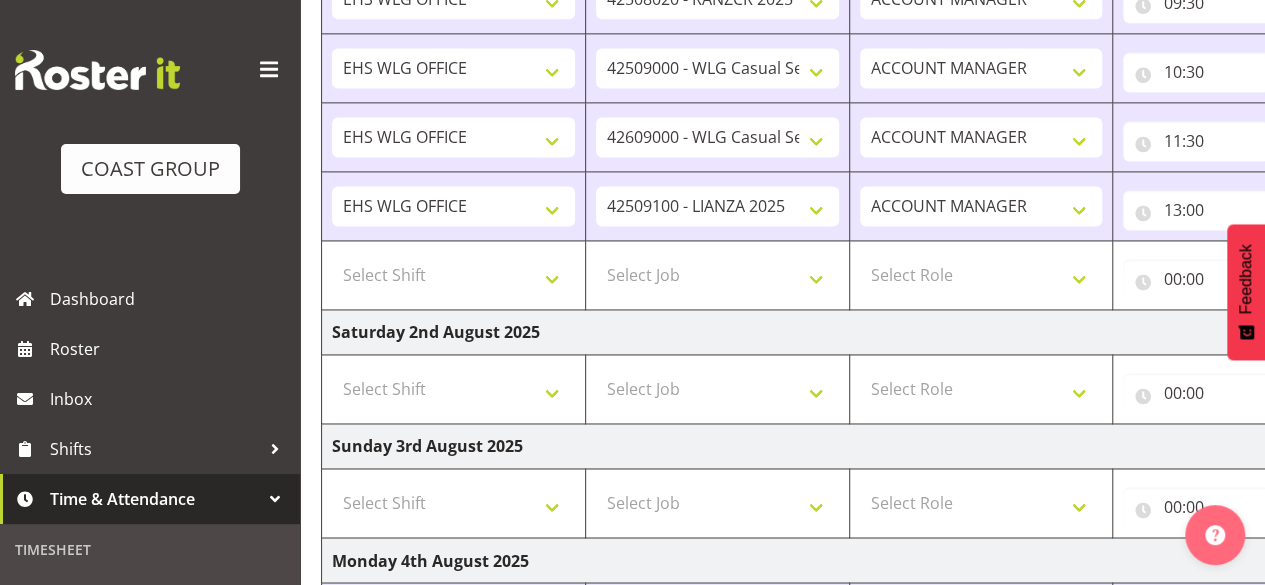 scroll, scrollTop: 0, scrollLeft: 29, axis: horizontal 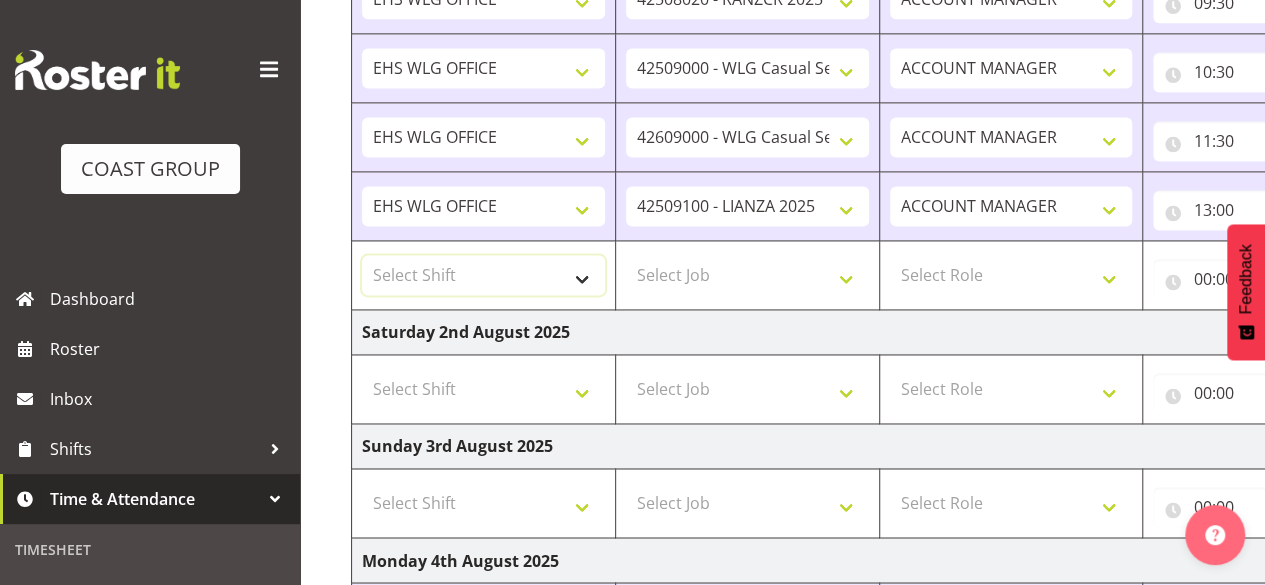 click on "Select Shift  [MONTH] [DAY] Break Beervana @ [LOCATION] [MONTH] [DAY] Break Building Nations @ [LOCATION] [MONTH] [DAY] Break Digital Trust @ [LOCATION] [MONTH] [DAY] Break Food @ [LOCATION] [MONTH] [DAY] Break HORTNZ @ [LOCATION] [MONTH] [DAY] Break NZ WIND @ [LOCATION] [MONTH] [DAY] Break NZDSI @ [LOCATION] [MONTH] [DAY] Break NZTIWF @ [LOCATION] [MONTH] [DAY] Break QMC @ [LOCATION] [MONTH] [DAY] Break RANZCR @ [LOCATION] [MONTH] [DAY] Break SETAC @ [LOCATION] [MONTH] [DAY] Break TMC @ [LOCATION] [MONTH] [DAY] Break Ucol @ [LOCATION] [MONTH] [DAY] Buid NZDA @ [LOCATION] [MONTH] [DAY] Buid NZDA @ [LOCATION] [MONTH] [DAY] Buid NZDA Employment @ [LOCATION] [MONTH] [DAY] Build Beervana @ [LOCATION] [MONTH] [DAY] Build Beervana @ [LOCATION] [MONTH] [DAY] Build Beervana @ [LOCATION] [MONTH] [DAY] Build Building Nations @ [LOCATION] [MONTH] [DAY] Build Digital trust @ [LOCATION] [MONTH] [DAY] Build Food @ [LOCATION] [MONTH] [DAY] Build Food @ [LOCATION] [MONTH] [DAY] Build HortNZ @ [LOCATION] [MONTH] [DAY] Build NZ WIND @ [LOCATION] [MONTH] [DAY] Build NZDSI @ [LOCATION] [MONTH] [DAY] Build NZTIWF @ [LOCATION] [MONTH] [DAY] Build QMC @ [LOCATION] done by [TIME]! AWAY Break Build" at bounding box center (483, 275) 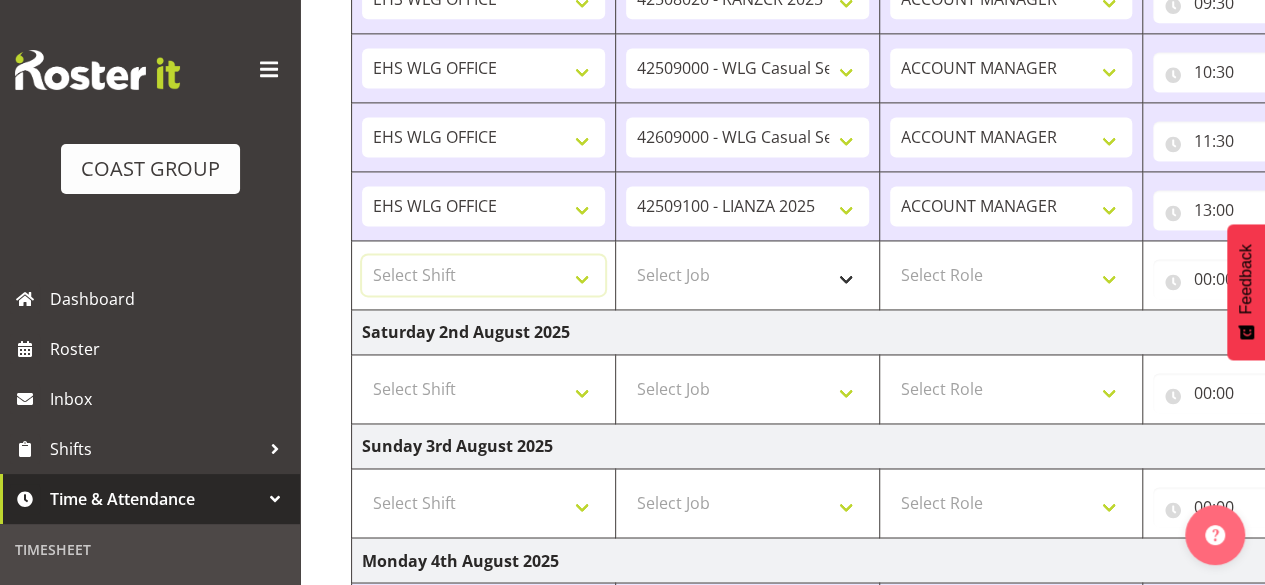 select on "1464" 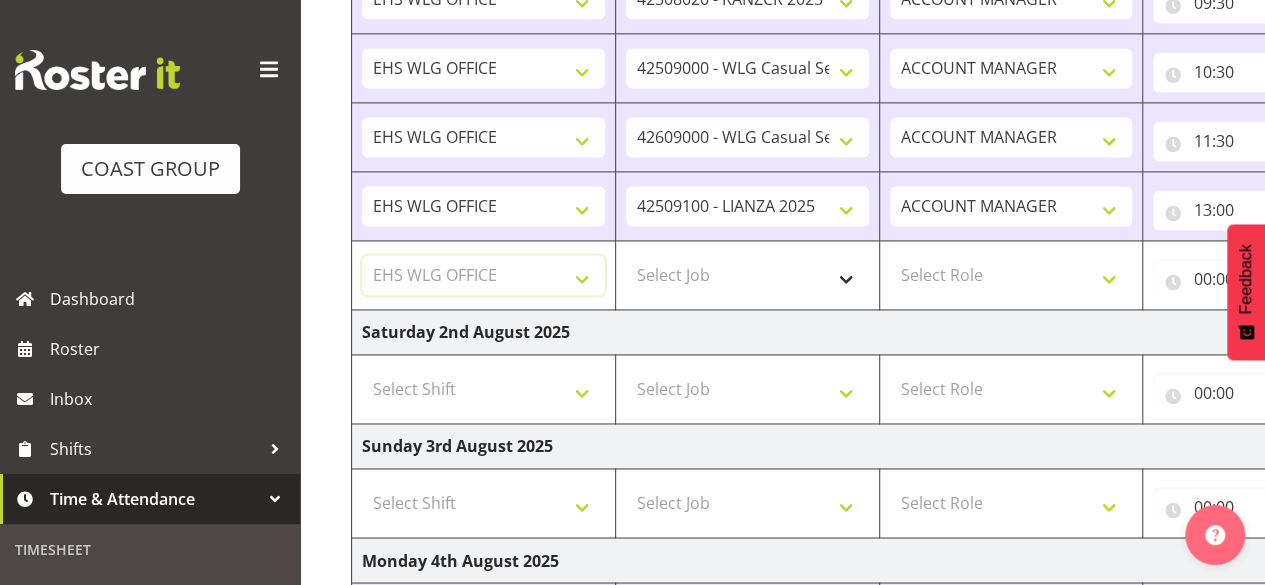 click on "Select Shift  [MONTH] [DAY] Break Beervana @ [LOCATION] [MONTH] [DAY] Break Building Nations @ [LOCATION] [MONTH] [DAY] Break Digital Trust @ [LOCATION] [MONTH] [DAY] Break Food @ [LOCATION] [MONTH] [DAY] Break HORTNZ @ [LOCATION] [MONTH] [DAY] Break NZ WIND @ [LOCATION] [MONTH] [DAY] Break NZDSI @ [LOCATION] [MONTH] [DAY] Break NZTIWF @ [LOCATION] [MONTH] [DAY] Break QMC @ [LOCATION] [MONTH] [DAY] Break RANZCR @ [LOCATION] [MONTH] [DAY] Break SETAC @ [LOCATION] [MONTH] [DAY] Break TMC @ [LOCATION] [MONTH] [DAY] Break Ucol @ [LOCATION] [MONTH] [DAY] Buid NZDA @ [LOCATION] [MONTH] [DAY] Buid NZDA @ [LOCATION] [MONTH] [DAY] Buid NZDA Employment @ [LOCATION] [MONTH] [DAY] Build Beervana @ [LOCATION] [MONTH] [DAY] Build Beervana @ [LOCATION] [MONTH] [DAY] Build Beervana @ [LOCATION] [MONTH] [DAY] Build Building Nations @ [LOCATION] [MONTH] [DAY] Build Digital trust @ [LOCATION] [MONTH] [DAY] Build Food @ [LOCATION] [MONTH] [DAY] Build Food @ [LOCATION] [MONTH] [DAY] Build HortNZ @ [LOCATION] [MONTH] [DAY] Build NZ WIND @ [LOCATION] [MONTH] [DAY] Build NZDSI @ [LOCATION] [MONTH] [DAY] Build NZTIWF @ [LOCATION] [MONTH] [DAY] Build QMC @ [LOCATION] done by [TIME]! AWAY Break Build" at bounding box center [483, 275] 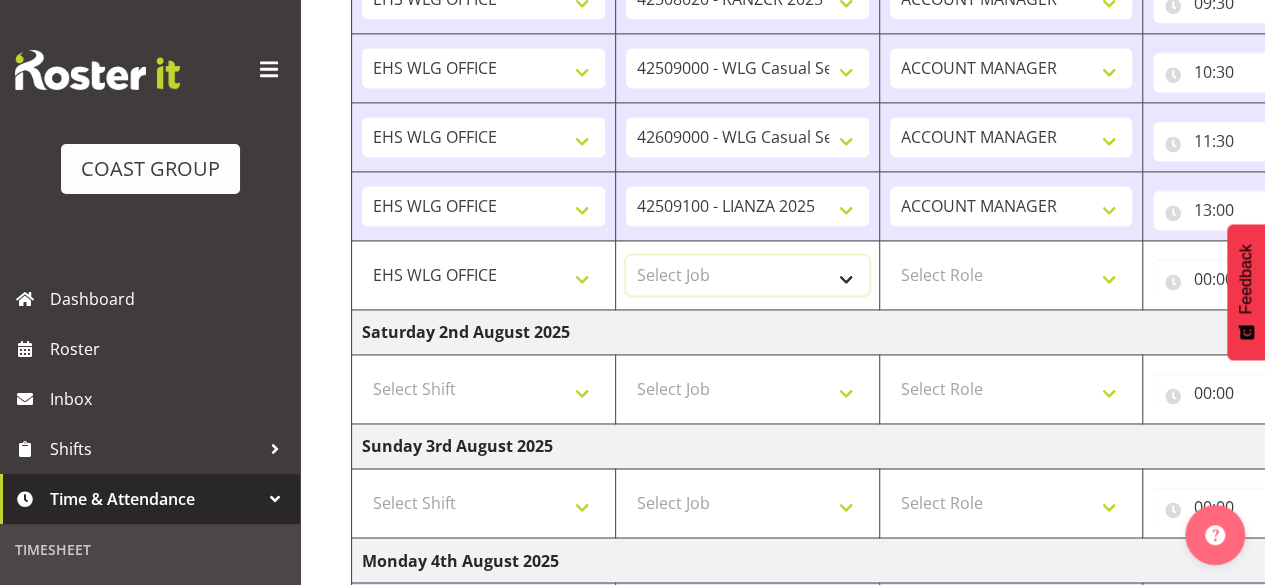 click on "Select Job  1 Carlton Events 1 Carlton Hamilton 1 Carlton Wellington 1 EHS WAREHOUSE/OFFICE 1 GRS 1 SLP Production 1 SLP Tradeshows 12507000 - AKL Casual Jul 2025 1250700R - July Casual C&R 2025 12507010 - NASDAP Conference 2025 12507030 - Auckland Food Show 2025 12507050 - CDES Internship & Graduate Expo 2025 12507100 - NZCB Education Day 2025 12507110 - CCNZ 2025 1250711A - CCNZ25-Accordant GroupServices 12507120 - NZACA Symposium 2025 12507130 - Risk & Resilience 2025 1250713A - Risk 2025 - Protecht 1250713B - RISK 2025 - Camms 12507140 - Jobs Expo in NZ 2025 12507150 - Crane 2025 1250715A - Crane 2025 - UAA 12507160 - BestStart conference 25 12507170 - UoA - T-Tech 2025 12507180 - Banks Art Exhibition 25 12507190 - GSA 2025 12507200 - UoA Clubs Expo Semster 2 2025 12507210 - All Black Tour 2025 - Hamilton 12507220 - All Blacks Stock Purchasing 25 12508000 - AKL Casual Aug 2025 1250800R - August Casual C&R 2025 12508010 - Spring Gift Fair 2025 1250801A - Jty Imports/Exports-SpringGift 12508080 - FANZ 2025" at bounding box center [747, 275] 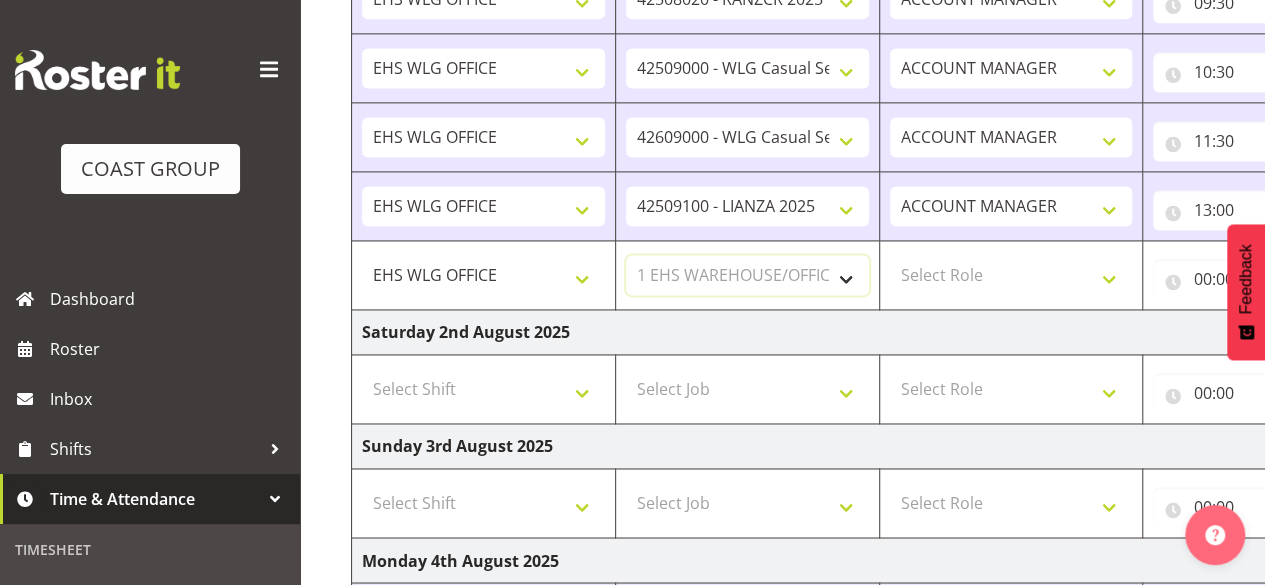 click on "Select Job  1 Carlton Events 1 Carlton Hamilton 1 Carlton Wellington 1 EHS WAREHOUSE/OFFICE 1 GRS 1 SLP Production 1 SLP Tradeshows 12507000 - AKL Casual Jul 2025 1250700R - July Casual C&R 2025 12507010 - NASDAP Conference 2025 12507030 - Auckland Food Show 2025 12507050 - CDES Internship & Graduate Expo 2025 12507100 - NZCB Education Day 2025 12507110 - CCNZ 2025 1250711A - CCNZ25-Accordant GroupServices 12507120 - NZACA Symposium 2025 12507130 - Risk & Resilience 2025 1250713A - Risk 2025 - Protecht 1250713B - RISK 2025 - Camms 12507140 - Jobs Expo in NZ 2025 12507150 - Crane 2025 1250715A - Crane 2025 - UAA 12507160 - BestStart conference 25 12507170 - UoA - T-Tech 2025 12507180 - Banks Art Exhibition 25 12507190 - GSA 2025 12507200 - UoA Clubs Expo Semster 2 2025 12507210 - All Black Tour 2025 - Hamilton 12507220 - All Blacks Stock Purchasing 25 12508000 - AKL Casual Aug 2025 1250800R - August Casual C&R 2025 12508010 - Spring Gift Fair 2025 1250801A - Jty Imports/Exports-SpringGift 12508080 - FANZ 2025" at bounding box center [747, 275] 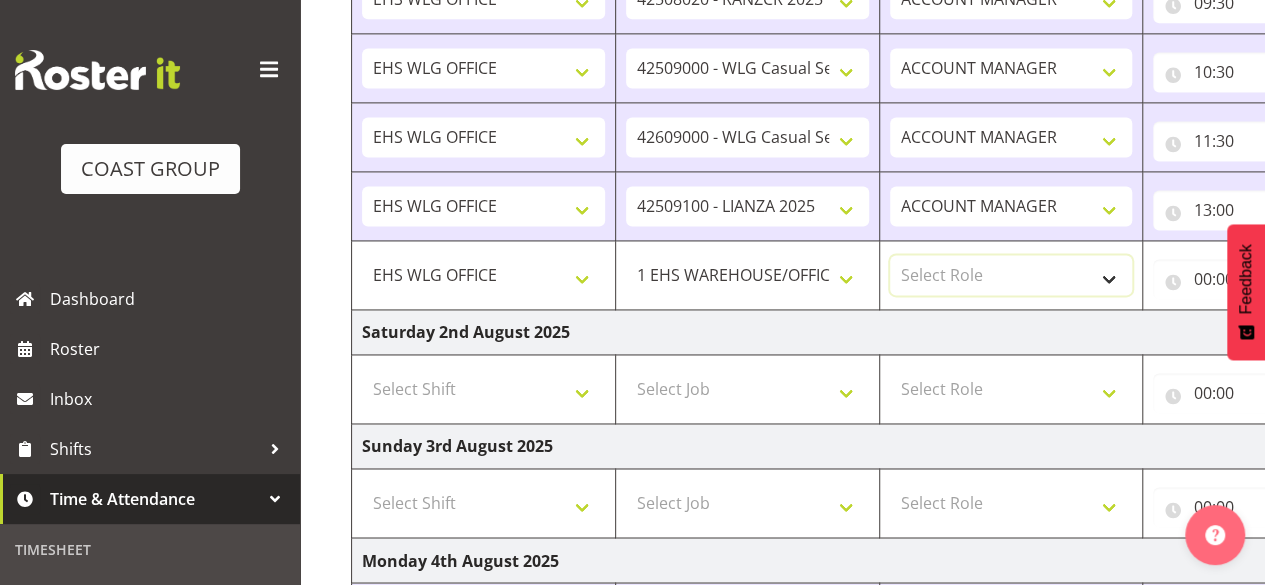 click on "Select Role  EHS WLG OFFICE ACCOUNT MANAGER" at bounding box center [1011, 275] 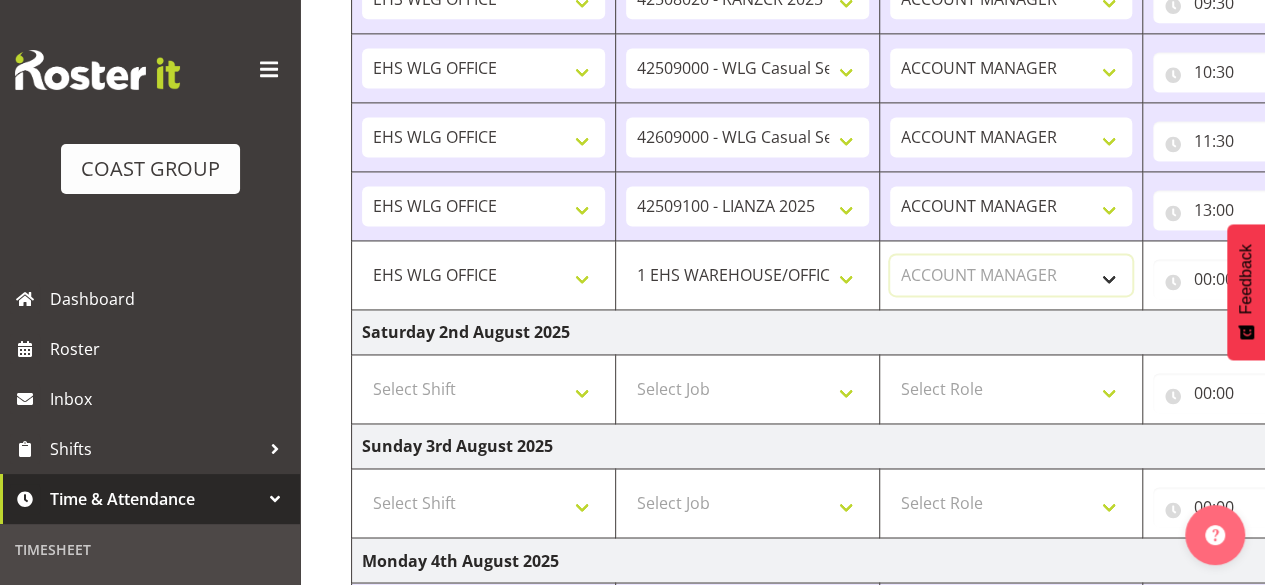 click on "Select Role  EHS WLG OFFICE ACCOUNT MANAGER" at bounding box center (1011, 275) 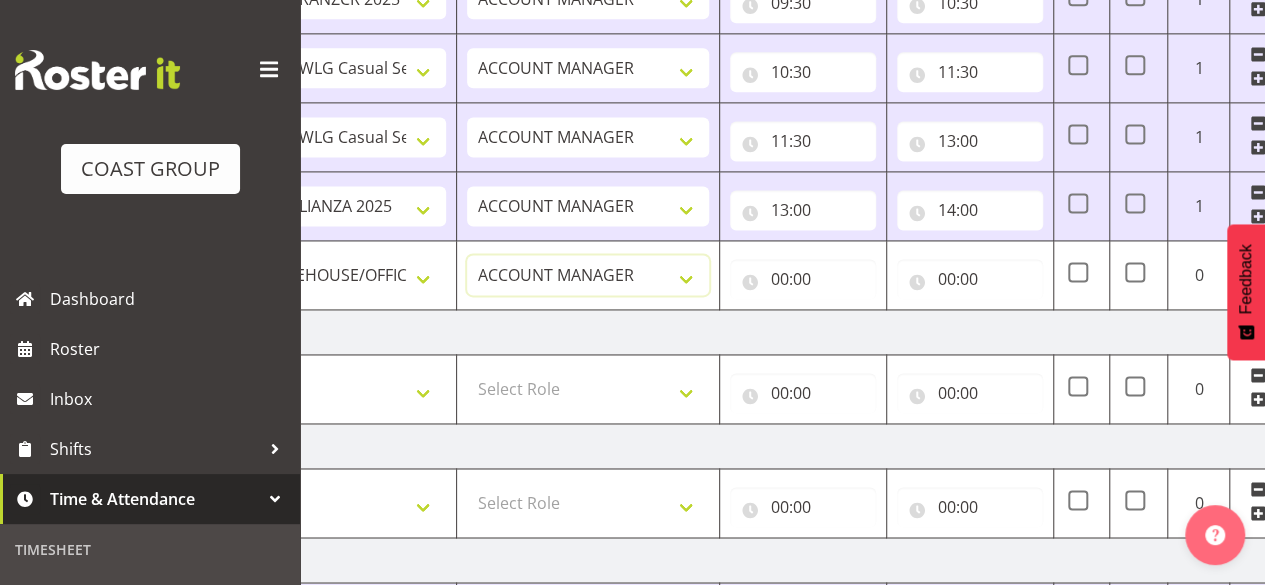scroll, scrollTop: 0, scrollLeft: 486, axis: horizontal 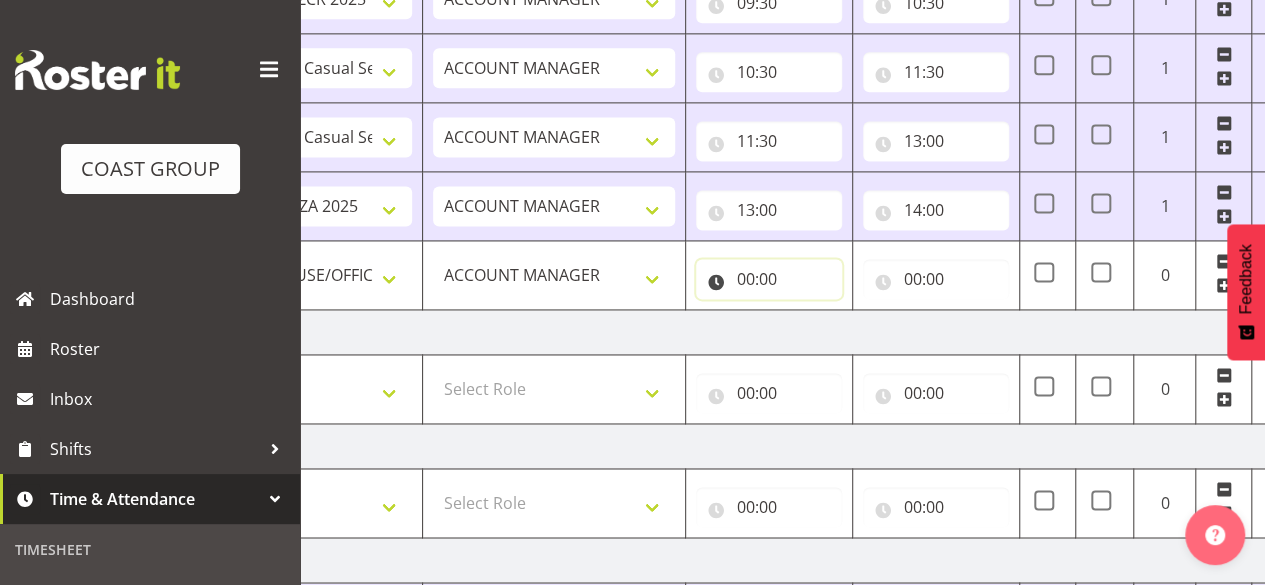 click on "00:00" at bounding box center [769, 279] 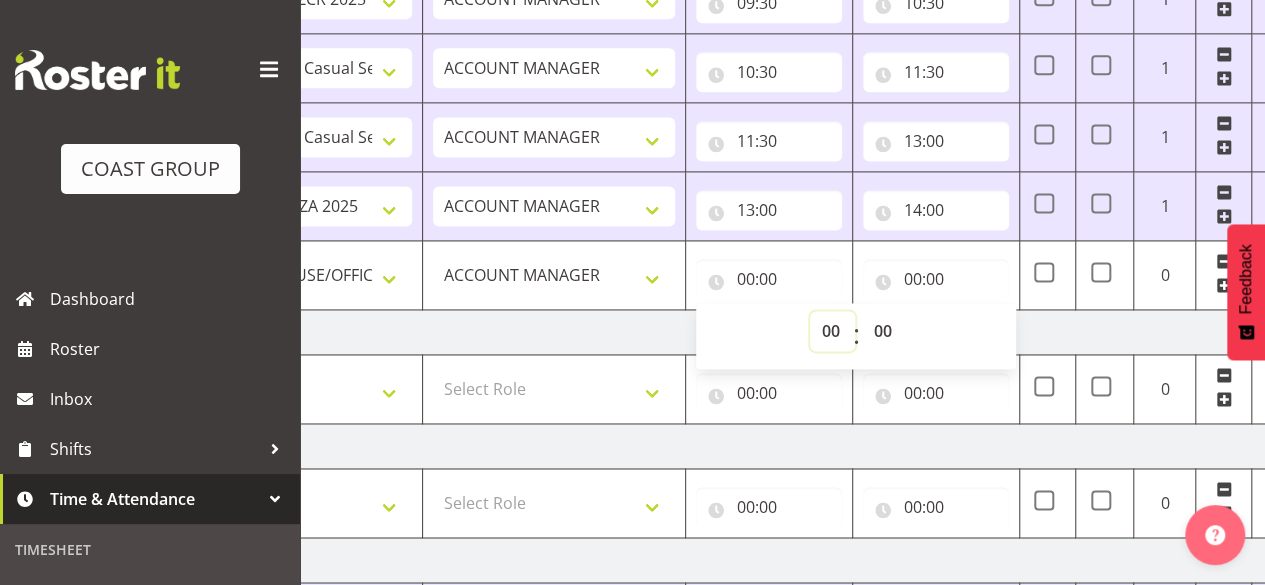 click on "00   01   02   03   04   05   06   07   08   09   10   11   12   13   14   15   16   17   18   19   20   21   22   23" at bounding box center (832, 331) 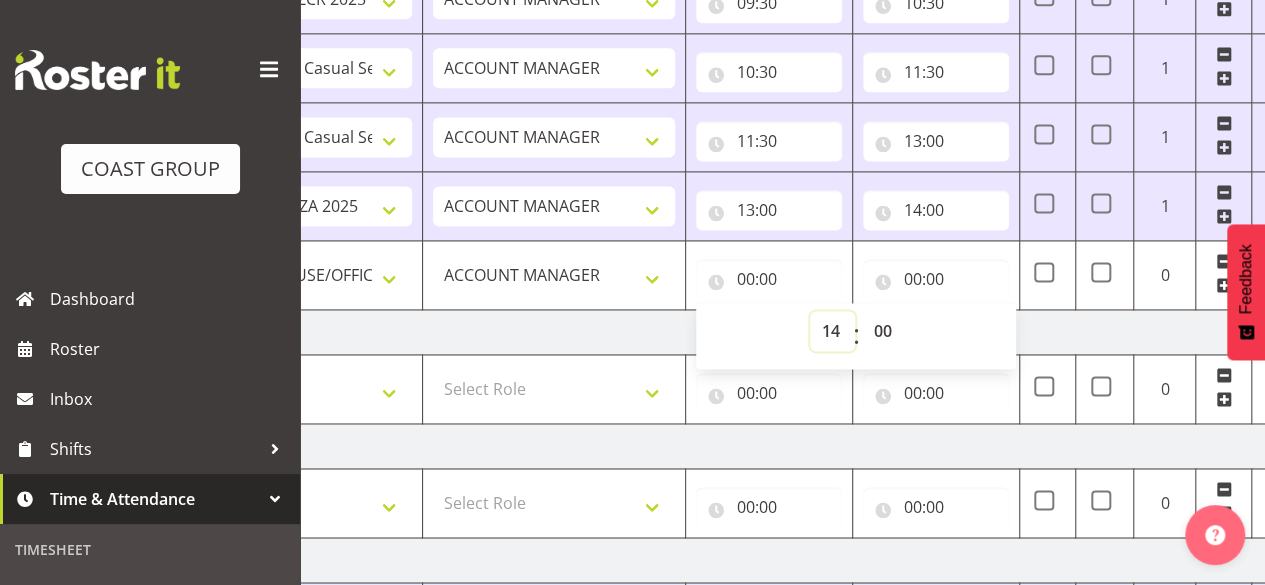 click on "00   01   02   03   04   05   06   07   08   09   10   11   12   13   14   15   16   17   18   19   20   21   22   23" at bounding box center (832, 331) 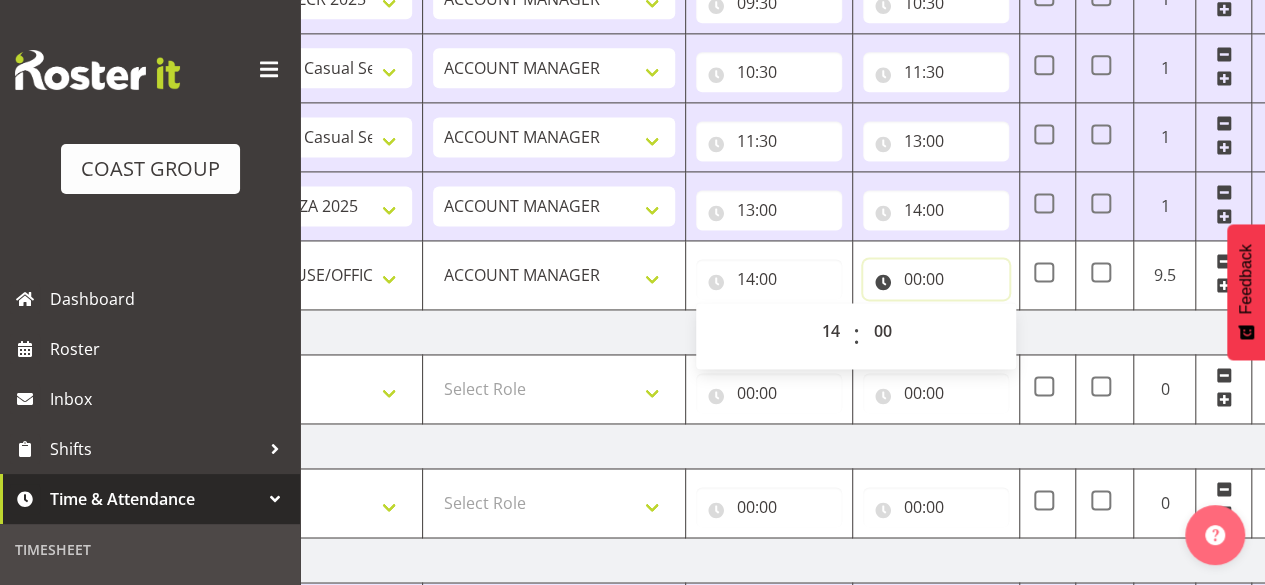 click on "00:00" at bounding box center (936, 279) 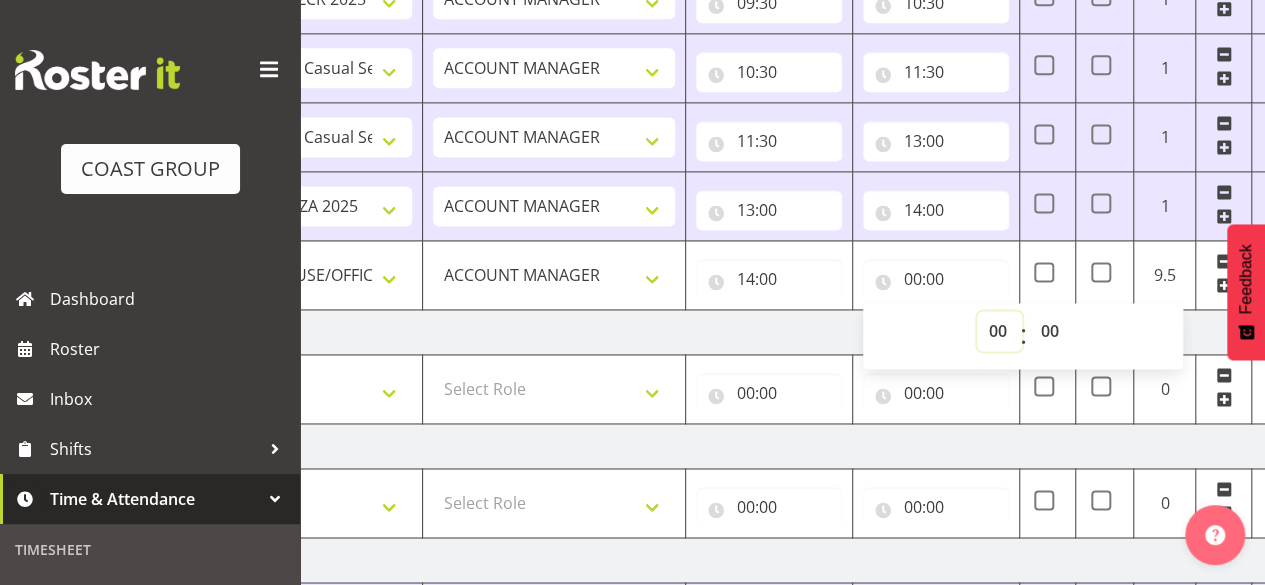 click on "00   01   02   03   04   05   06   07   08   09   10   11   12   13   14   15   16   17   18   19   20   21   22   23" at bounding box center [999, 331] 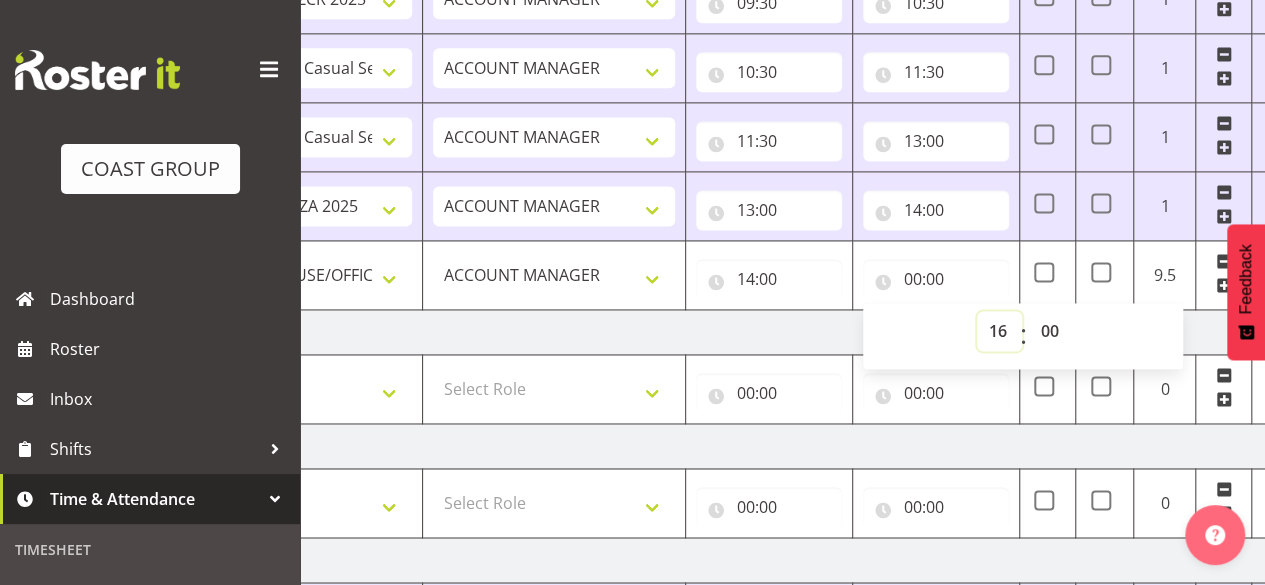 click on "00   01   02   03   04   05   06   07   08   09   10   11   12   13   14   15   16   17   18   19   20   21   22   23" at bounding box center (999, 331) 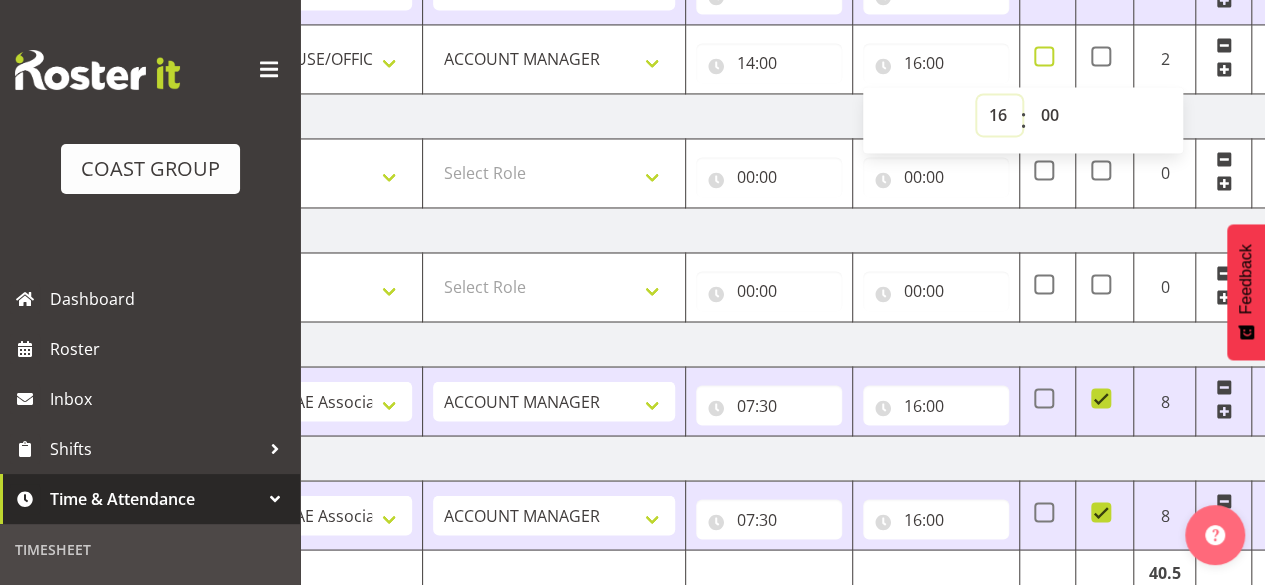 scroll, scrollTop: 1680, scrollLeft: 0, axis: vertical 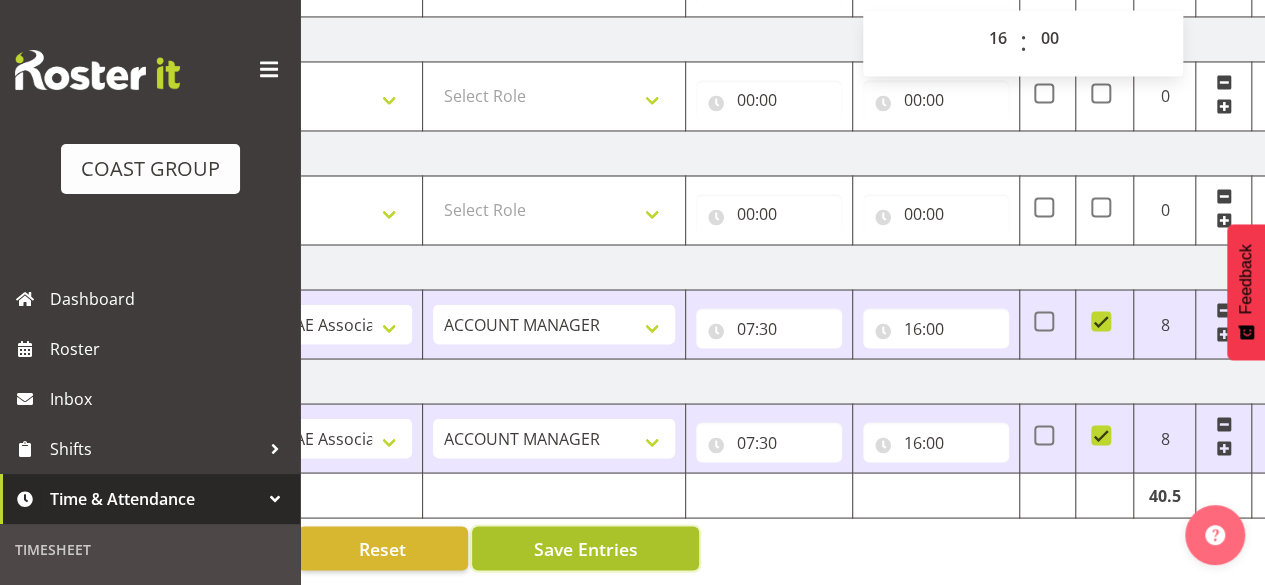 click on "Save
Entries" at bounding box center [585, 548] 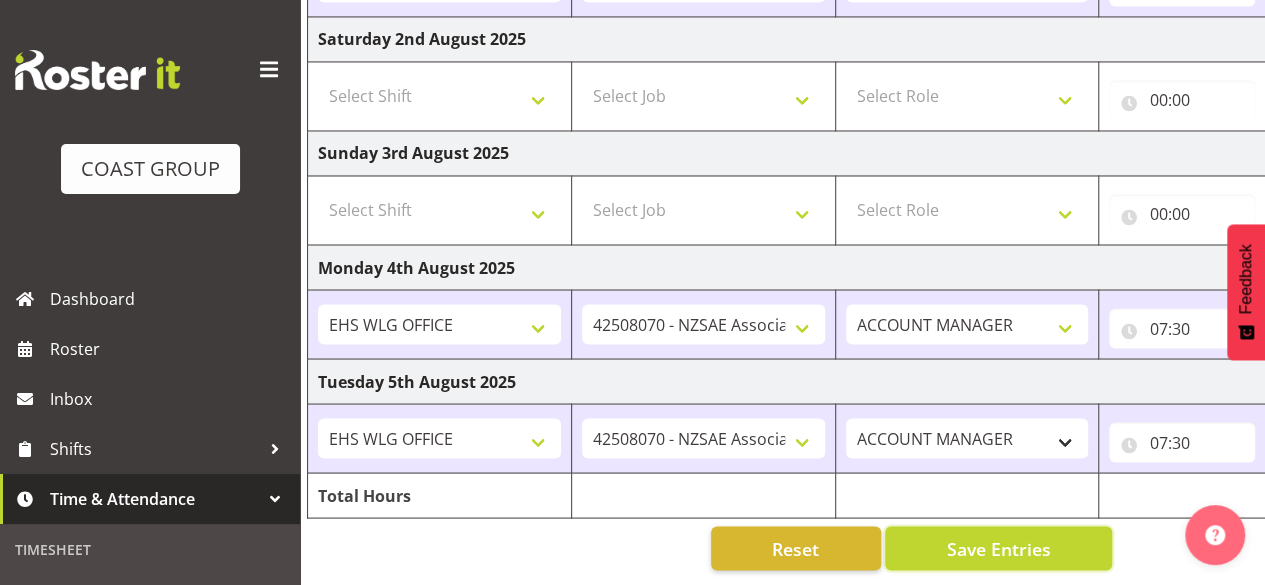 scroll, scrollTop: 0, scrollLeft: 67, axis: horizontal 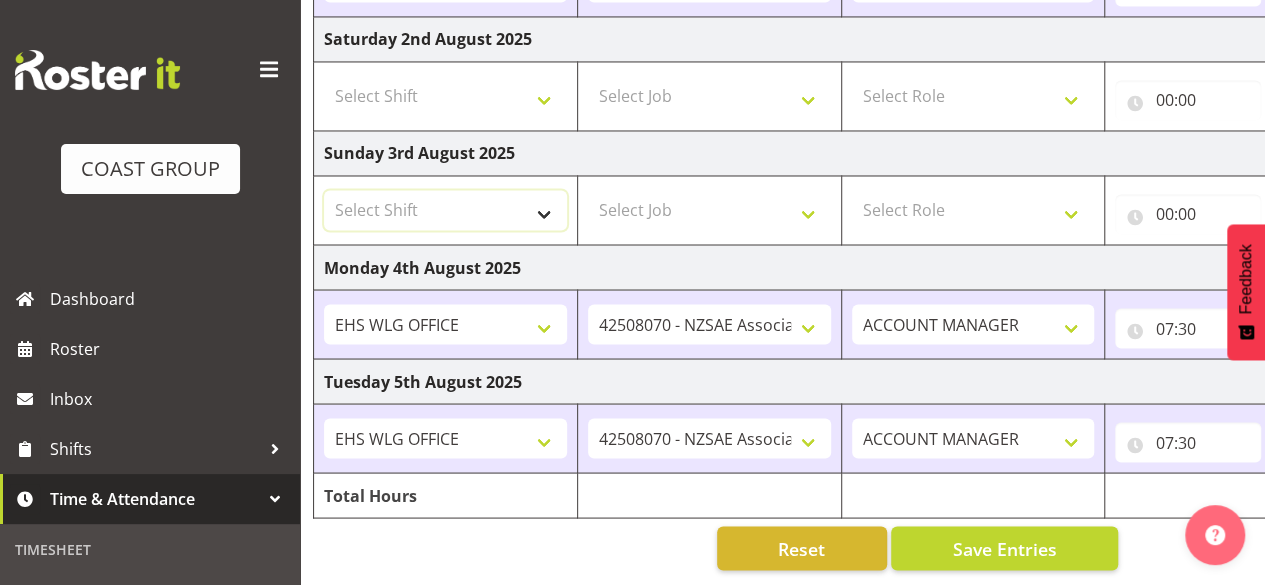 click on "Select Shift  [MONTH] [DAY] Break Beervana @ [LOCATION] [MONTH] [DAY] Break Building Nations @ [LOCATION] [MONTH] [DAY] Break Digital Trust @ [LOCATION] [MONTH] [DAY] Break Food @ [LOCATION] [MONTH] [DAY] Break HORTNZ @ [LOCATION] [MONTH] [DAY] Break NZ WIND @ [LOCATION] [MONTH] [DAY] Break NZDSI @ [LOCATION] [MONTH] [DAY] Break NZTIWF @ [LOCATION] [MONTH] [DAY] Break QMC @ [LOCATION] [MONTH] [DAY] Break RANZCR @ [LOCATION] [MONTH] [DAY] Break SETAC @ [LOCATION] [MONTH] [DAY] Break TMC @ [LOCATION] [MONTH] [DAY] Break Ucol @ [LOCATION] [MONTH] [DAY] Buid NZDA @ [LOCATION] [MONTH] [DAY] Buid NZDA @ [LOCATION] [MONTH] [DAY] Buid NZDA Employment @ [LOCATION] [MONTH] [DAY] Build Beervana @ [LOCATION] [MONTH] [DAY] Build Beervana @ [LOCATION] [MONTH] [DAY] Build Beervana @ [LOCATION] [MONTH] [DAY] Build Building Nations @ [LOCATION] [MONTH] [DAY] Build Digital trust @ [LOCATION] [MONTH] [DAY] Build Food @ [LOCATION] [MONTH] [DAY] Build Food @ [LOCATION] [MONTH] [DAY] Build HortNZ @ [LOCATION] [MONTH] [DAY] Build NZ WIND @ [LOCATION] [MONTH] [DAY] Build NZDSI @ [LOCATION] [MONTH] [DAY] Build NZTIWF @ [LOCATION] [MONTH] [DAY] Build QMC @ [LOCATION] done by [TIME]! AWAY Break Build" at bounding box center [445, 210] 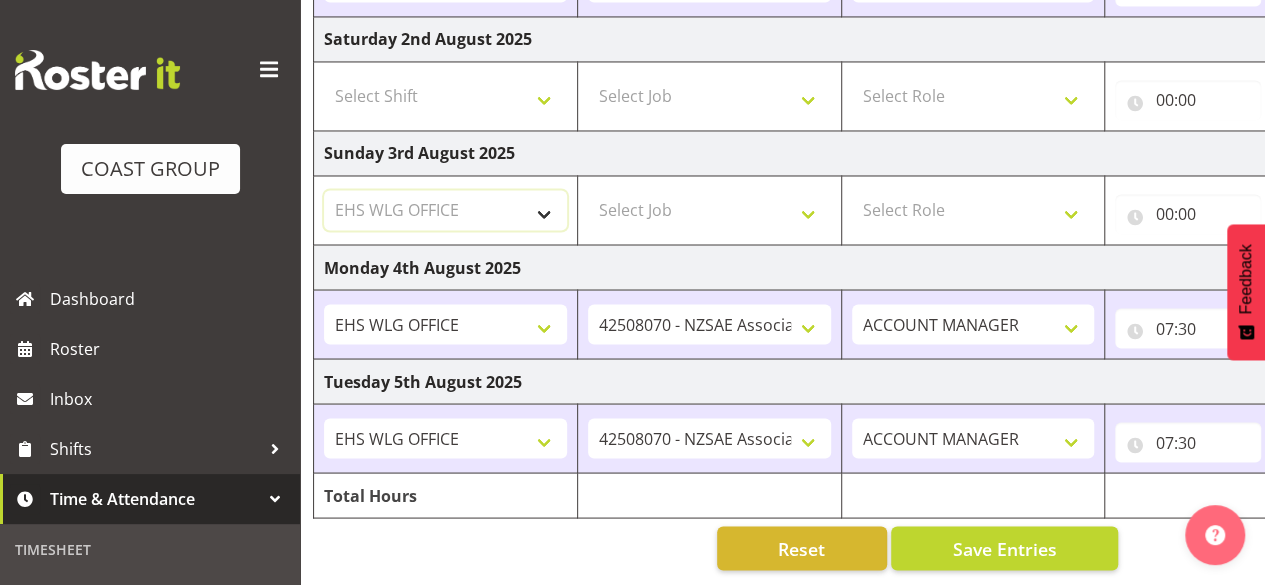 click on "Select Shift  [MONTH] [DAY] Break Beervana @ [LOCATION] [MONTH] [DAY] Break Building Nations @ [LOCATION] [MONTH] [DAY] Break Digital Trust @ [LOCATION] [MONTH] [DAY] Break Food @ [LOCATION] [MONTH] [DAY] Break HORTNZ @ [LOCATION] [MONTH] [DAY] Break NZ WIND @ [LOCATION] [MONTH] [DAY] Break NZDSI @ [LOCATION] [MONTH] [DAY] Break NZTIWF @ [LOCATION] [MONTH] [DAY] Break QMC @ [LOCATION] [MONTH] [DAY] Break RANZCR @ [LOCATION] [MONTH] [DAY] Break SETAC @ [LOCATION] [MONTH] [DAY] Break TMC @ [LOCATION] [MONTH] [DAY] Break Ucol @ [LOCATION] [MONTH] [DAY] Buid NZDA @ [LOCATION] [MONTH] [DAY] Buid NZDA @ [LOCATION] [MONTH] [DAY] Buid NZDA Employment @ [LOCATION] [MONTH] [DAY] Build Beervana @ [LOCATION] [MONTH] [DAY] Build Beervana @ [LOCATION] [MONTH] [DAY] Build Beervana @ [LOCATION] [MONTH] [DAY] Build Building Nations @ [LOCATION] [MONTH] [DAY] Build Digital trust @ [LOCATION] [MONTH] [DAY] Build Food @ [LOCATION] [MONTH] [DAY] Build Food @ [LOCATION] [MONTH] [DAY] Build HortNZ @ [LOCATION] [MONTH] [DAY] Build NZ WIND @ [LOCATION] [MONTH] [DAY] Build NZDSI @ [LOCATION] [MONTH] [DAY] Build NZTIWF @ [LOCATION] [MONTH] [DAY] Build QMC @ [LOCATION] done by [TIME]! AWAY Break Build" at bounding box center [445, 210] 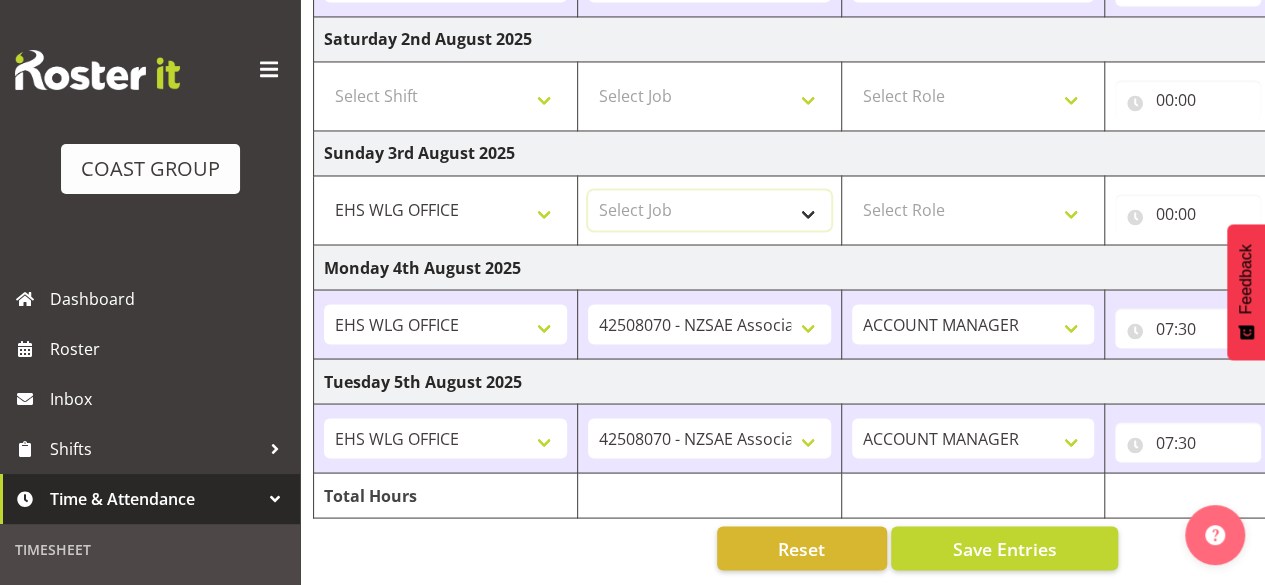 click on "Select Job  1 Carlton Events 1 Carlton Hamilton 1 Carlton Wellington 1 EHS WAREHOUSE/OFFICE 1 GRS 1 SLP Production 1 SLP Tradeshows 12507000 - AKL Casual Jul 2025 1250700R - July Casual C&R 2025 12507010 - NASDAP Conference 2025 12507030 - Auckland Food Show 2025 12507050 - CDES Internship & Graduate Expo 2025 12507100 - NZCB Education Day 2025 12507110 - CCNZ 2025 1250711A - CCNZ25-Accordant GroupServices 12507120 - NZACA Symposium 2025 12507130 - Risk & Resilience 2025 1250713A - Risk 2025 - Protecht 1250713B - RISK 2025 - Camms 12507140 - Jobs Expo in NZ 2025 12507150 - Crane 2025 1250715A - Crane 2025 - UAA 12507160 - BestStart conference 25 12507170 - UoA - T-Tech 2025 12507180 - Banks Art Exhibition 25 12507190 - GSA 2025 12507200 - UoA Clubs Expo Semster 2 2025 12507210 - All Black Tour 2025 - Hamilton 12507220 - All Blacks Stock Purchasing 25 12508000 - AKL Casual Aug 2025 1250800R - August Casual C&R 2025 12508010 - Spring Gift Fair 2025 1250801A - Jty Imports/Exports-SpringGift 12508080 - FANZ 2025" at bounding box center (709, 210) 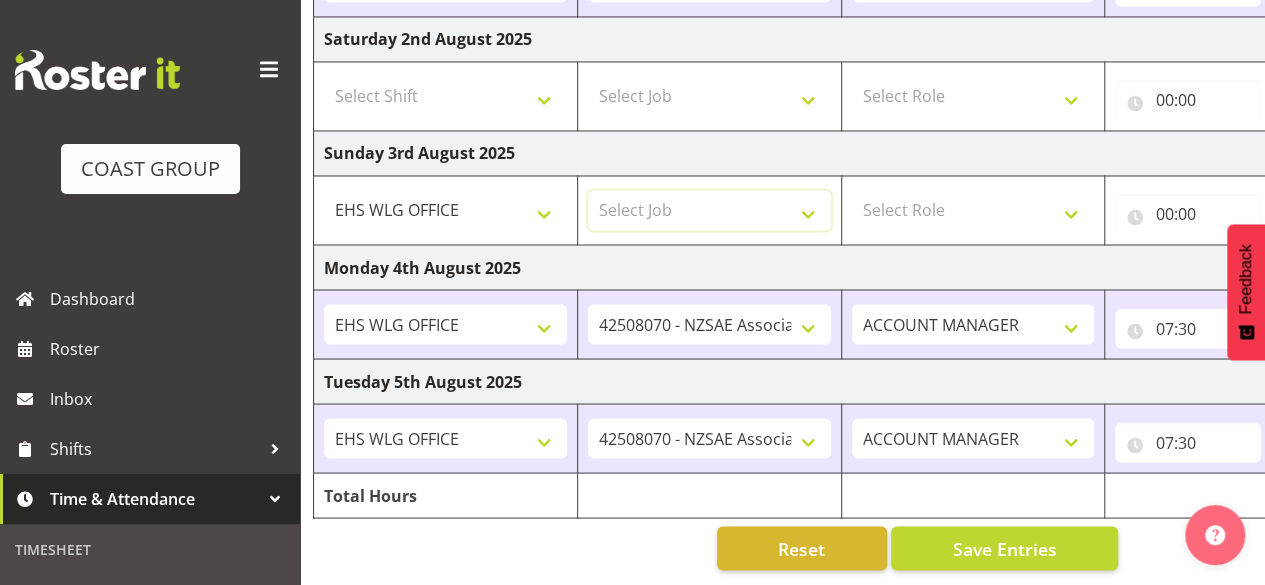 select on "9647" 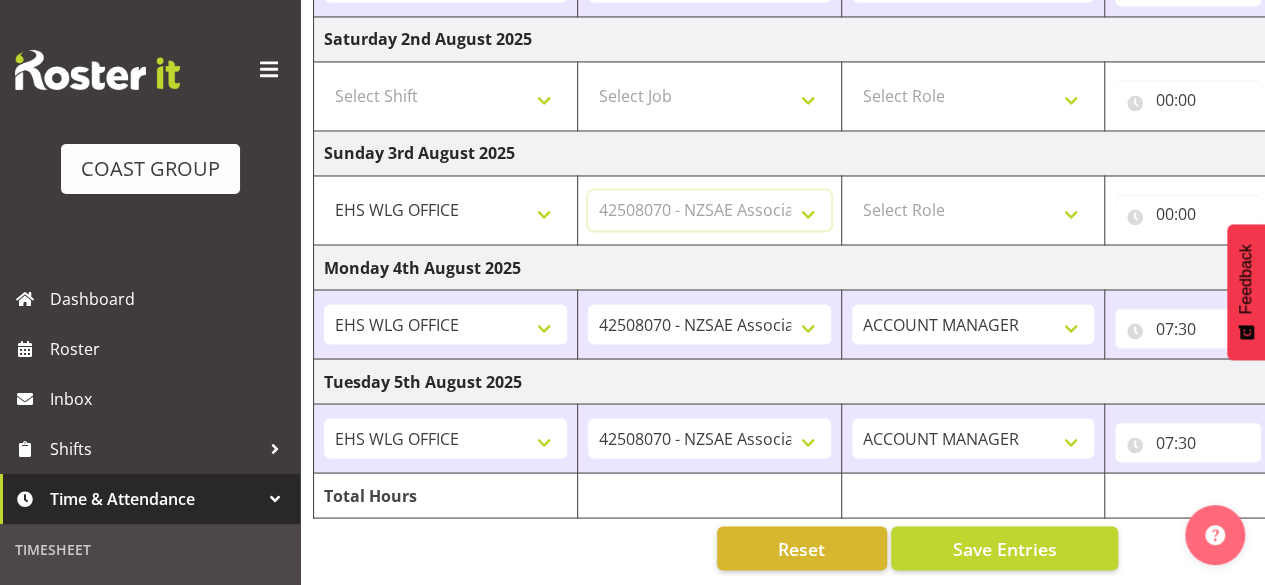click on "Select Job  1 Carlton Events 1 Carlton Hamilton 1 Carlton Wellington 1 EHS WAREHOUSE/OFFICE 1 GRS 1 SLP Production 1 SLP Tradeshows 12507000 - AKL Casual Jul 2025 1250700R - July Casual C&R 2025 12507010 - NASDAP Conference 2025 12507030 - Auckland Food Show 2025 12507050 - CDES Internship & Graduate Expo 2025 12507100 - NZCB Education Day 2025 12507110 - CCNZ 2025 1250711A - CCNZ25-Accordant GroupServices 12507120 - NZACA Symposium 2025 12507130 - Risk & Resilience 2025 1250713A - Risk 2025 - Protecht 1250713B - RISK 2025 - Camms 12507140 - Jobs Expo in NZ 2025 12507150 - Crane 2025 1250715A - Crane 2025 - UAA 12507160 - BestStart conference 25 12507170 - UoA - T-Tech 2025 12507180 - Banks Art Exhibition 25 12507190 - GSA 2025 12507200 - UoA Clubs Expo Semster 2 2025 12507210 - All Black Tour 2025 - Hamilton 12507220 - All Blacks Stock Purchasing 25 12508000 - AKL Casual Aug 2025 1250800R - August Casual C&R 2025 12508010 - Spring Gift Fair 2025 1250801A - Jty Imports/Exports-SpringGift 12508080 - FANZ 2025" at bounding box center [709, 210] 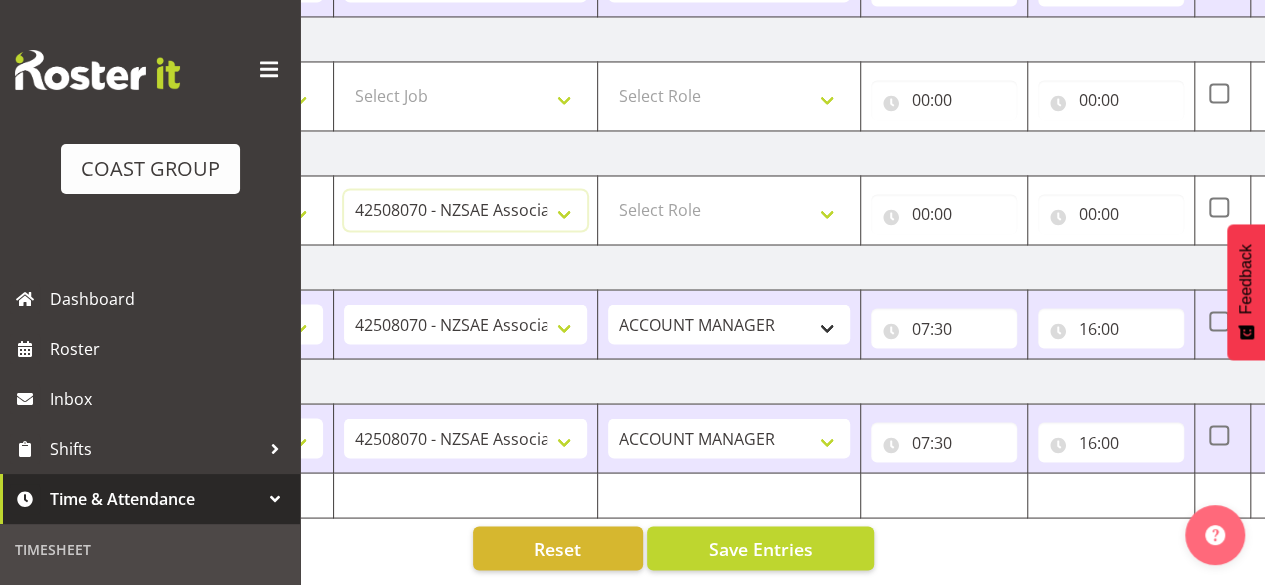scroll, scrollTop: 0, scrollLeft: 319, axis: horizontal 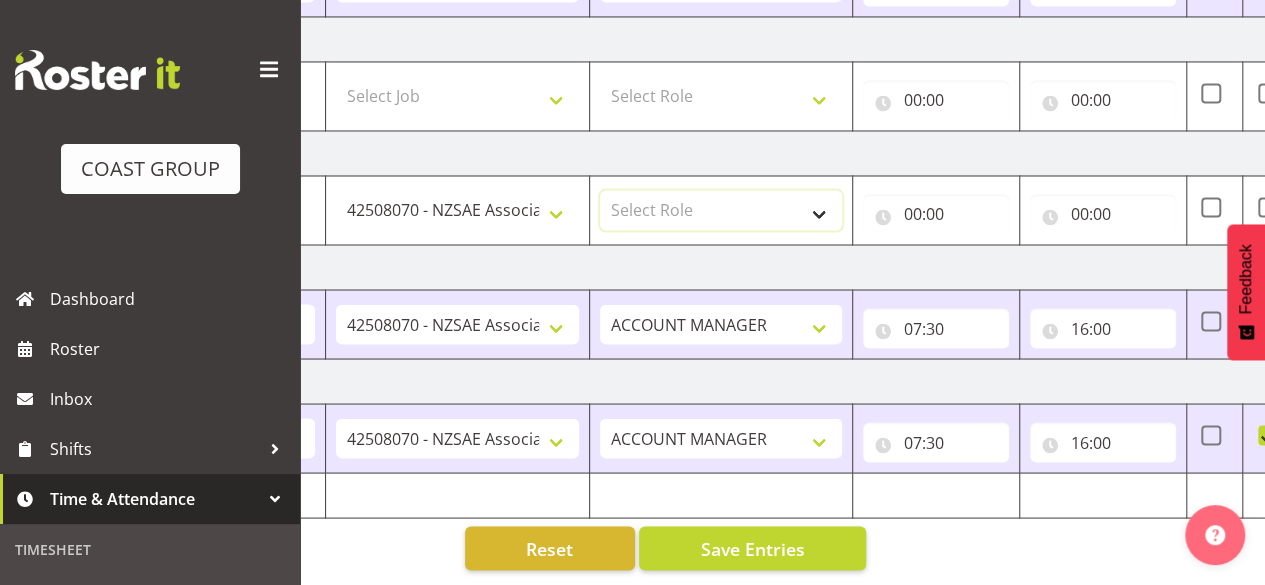 click on "Select Role  EHS WLG OFFICE ACCOUNT MANAGER" at bounding box center (721, 210) 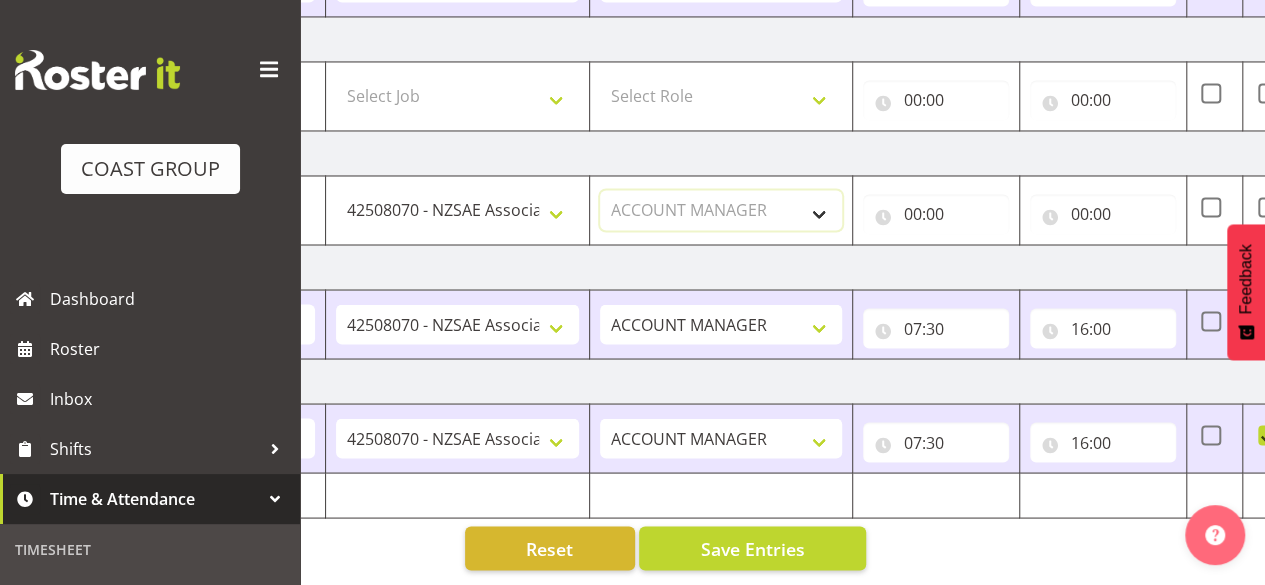 click on "Select Role  EHS WLG OFFICE ACCOUNT MANAGER" at bounding box center (721, 210) 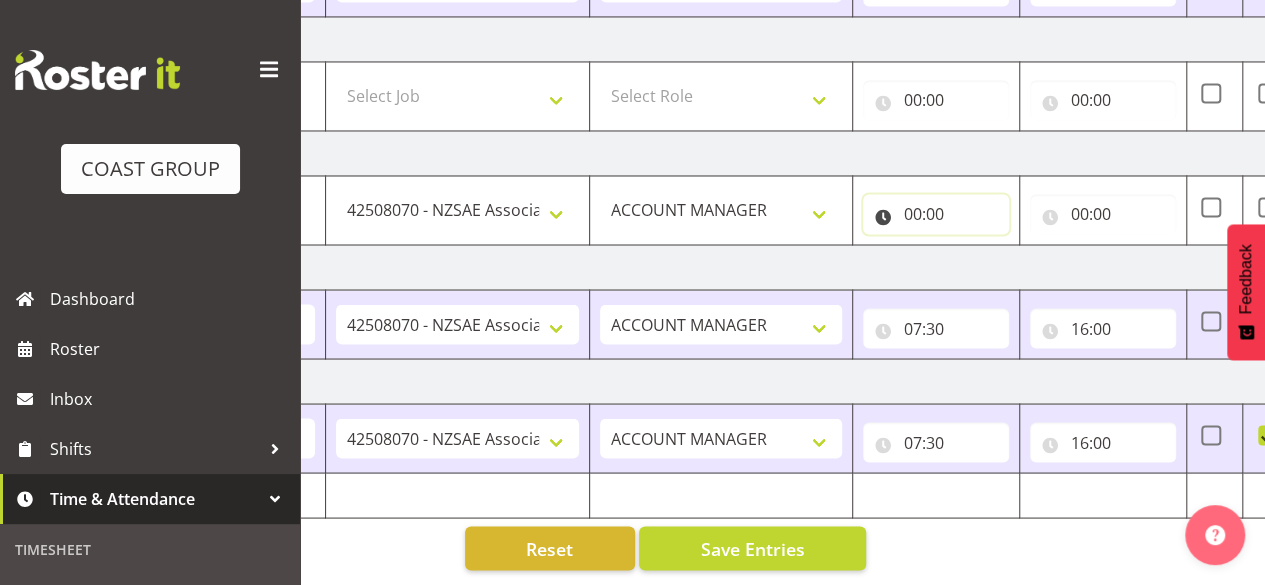 click on "00:00" at bounding box center [936, 214] 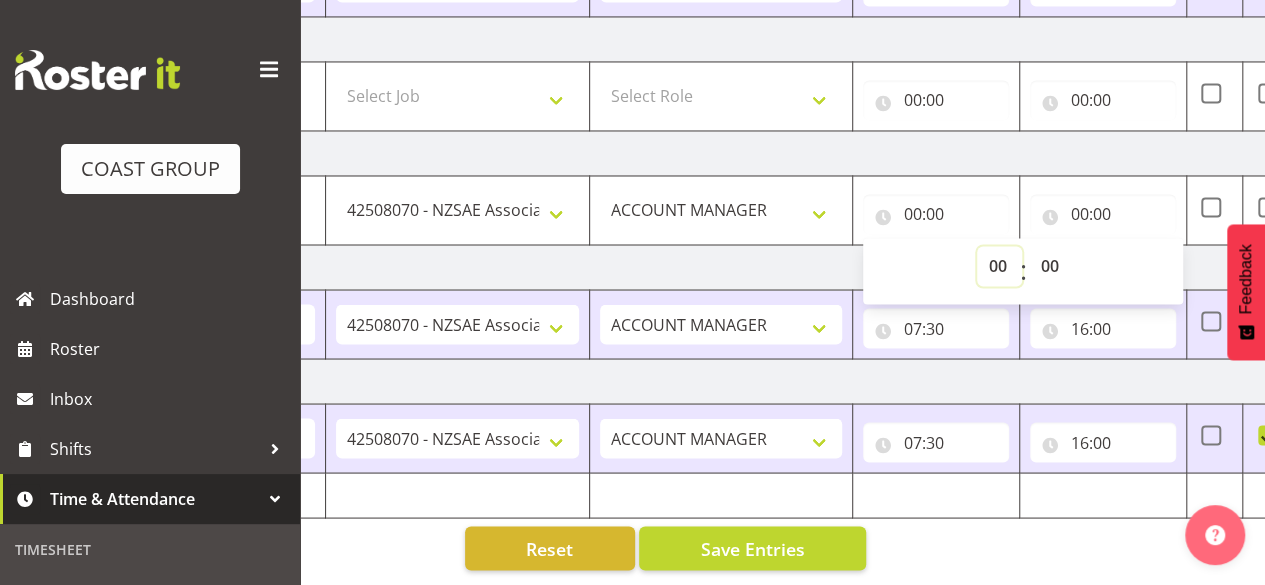 click on "00   01   02   03   04   05   06   07   08   09   10   11   12   13   14   15   16   17   18   19   20   21   22   23" at bounding box center [999, 266] 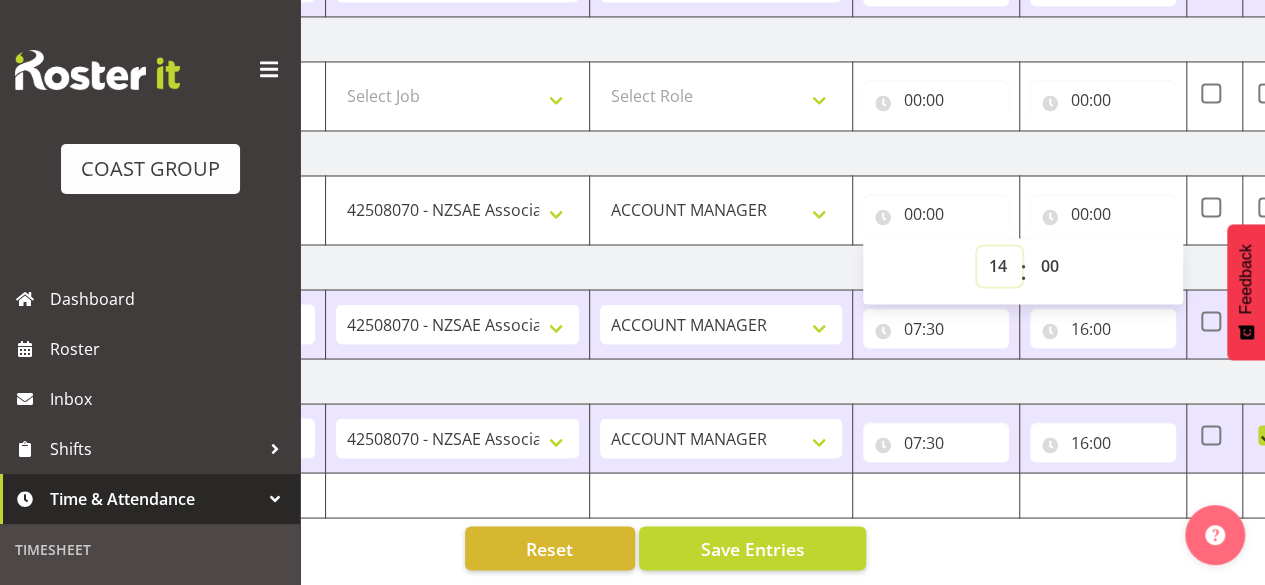 click on "00   01   02   03   04   05   06   07   08   09   10   11   12   13   14   15   16   17   18   19   20   21   22   23" at bounding box center [999, 266] 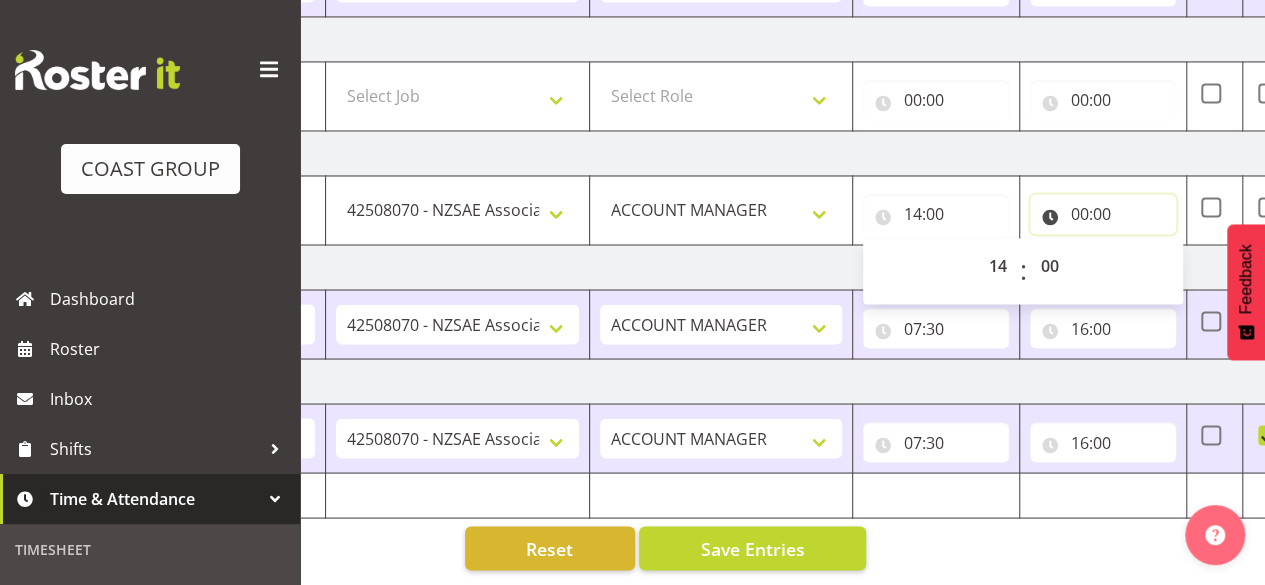 click on "00:00" at bounding box center [1103, 214] 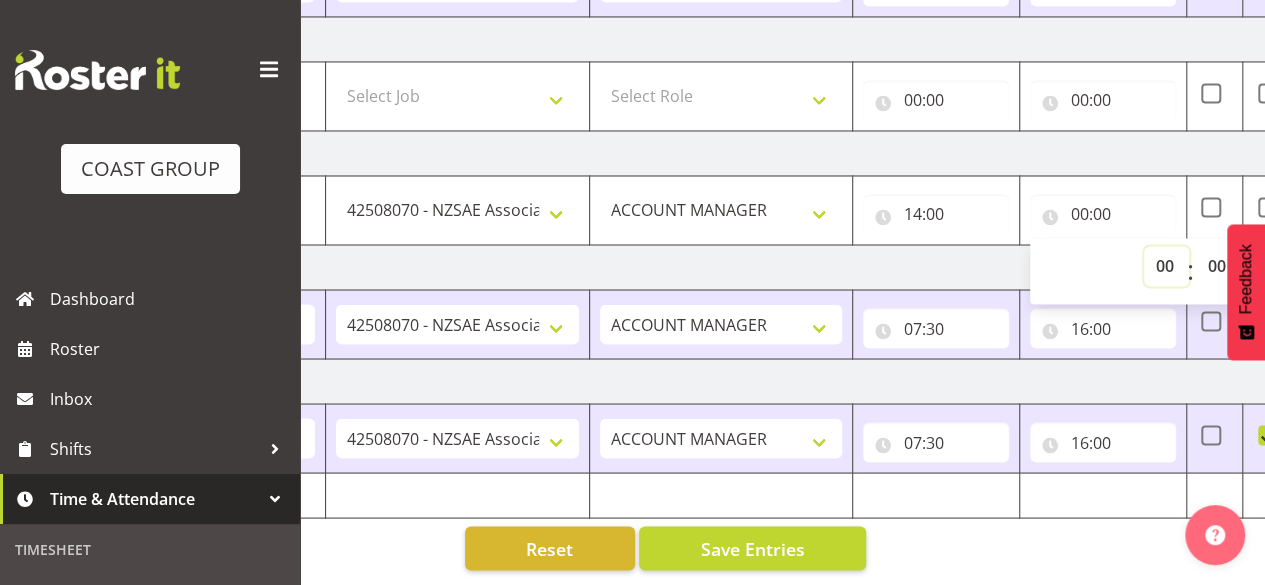 click on "00   01   02   03   04   05   06   07   08   09   10   11   12   13   14   15   16   17   18   19   20   21   22   23" at bounding box center [1166, 266] 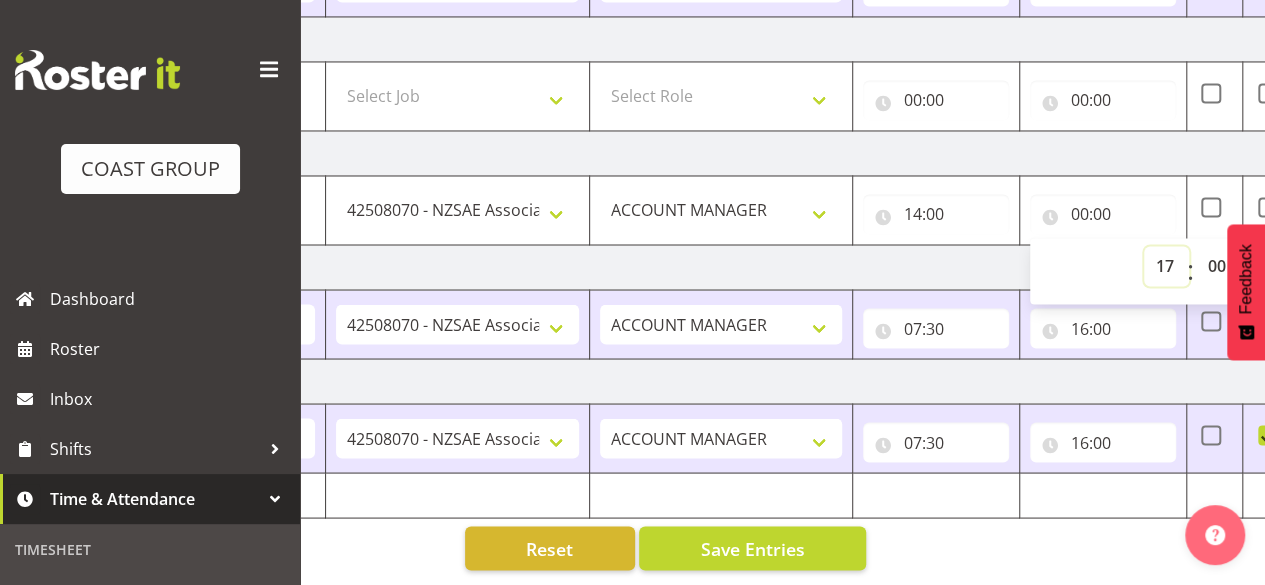 click on "00   01   02   03   04   05   06   07   08   09   10   11   12   13   14   15   16   17   18   19   20   21   22   23" at bounding box center [1166, 266] 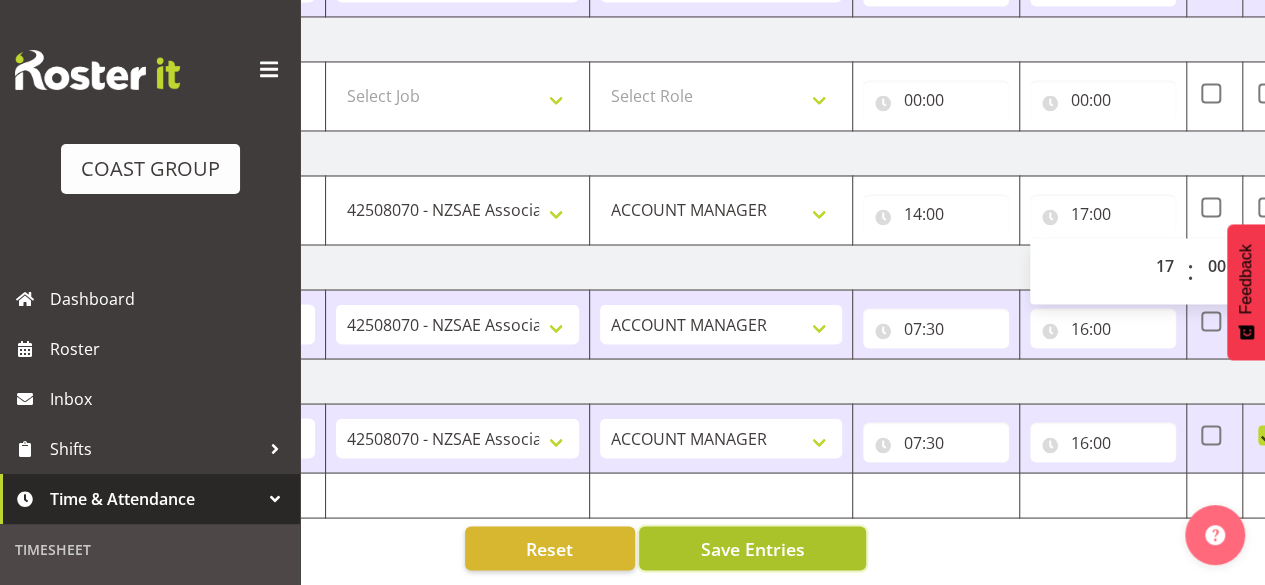 click on "Save
Entries" at bounding box center [752, 548] 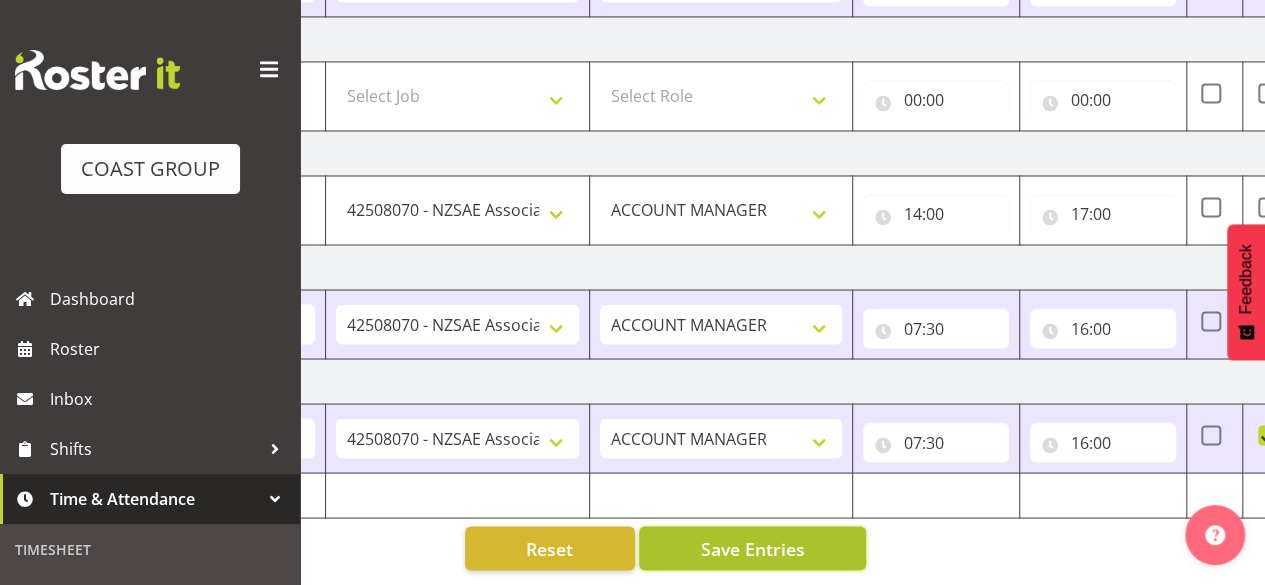 click on "Save
Entries" at bounding box center [752, 548] 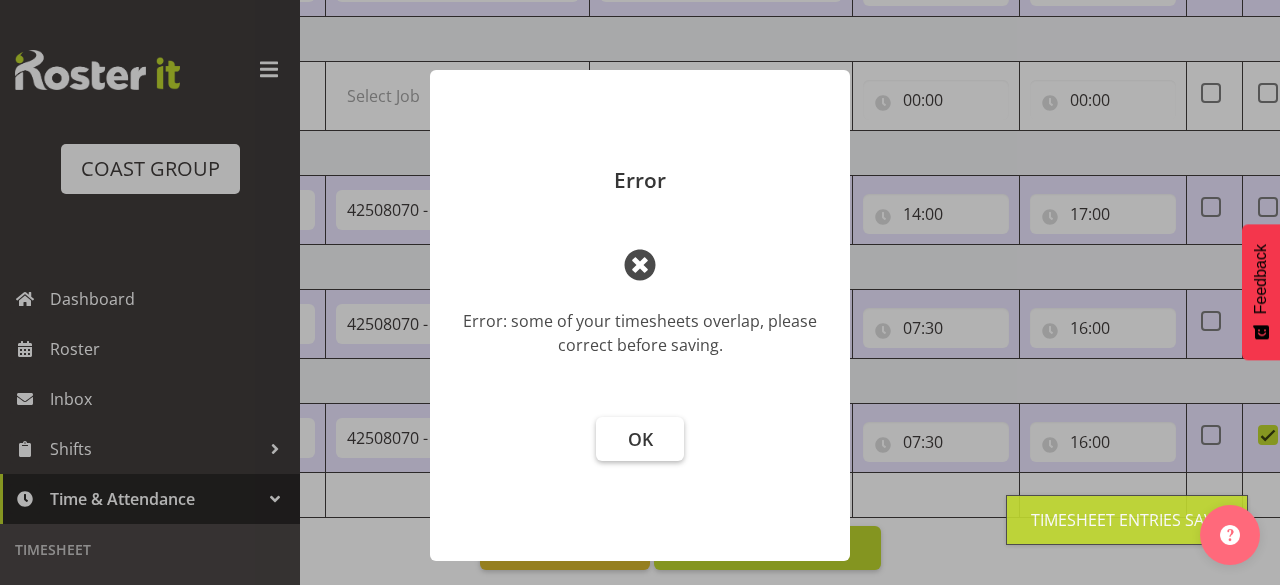 click on "OK" at bounding box center [640, 439] 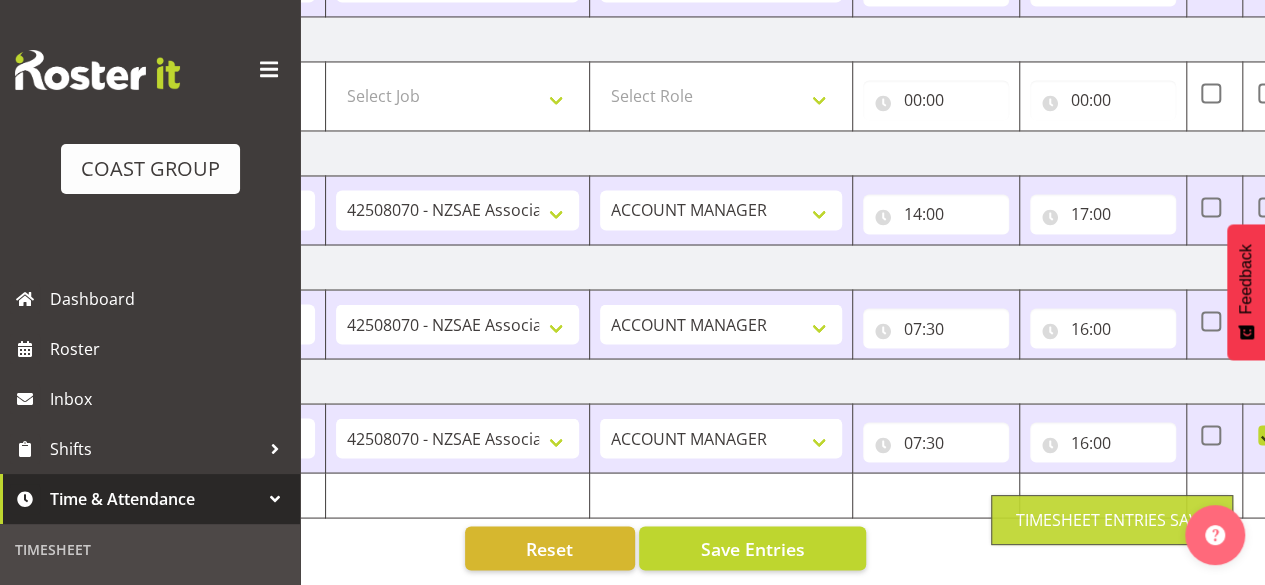 scroll, scrollTop: 0, scrollLeft: 515, axis: horizontal 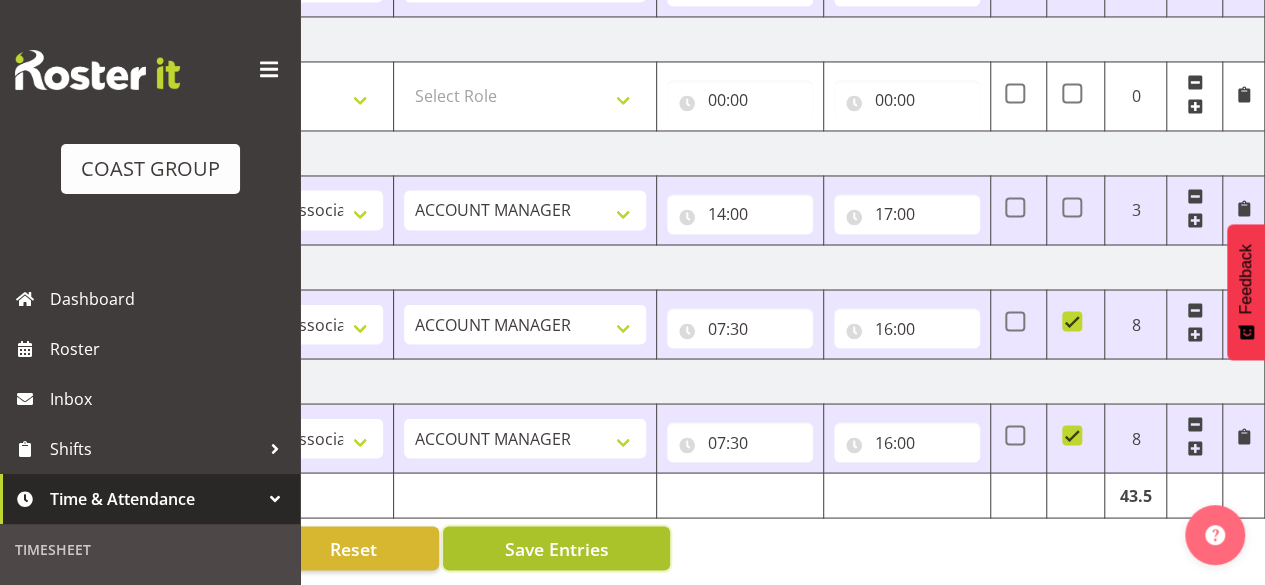click on "Save
Entries" at bounding box center [556, 548] 